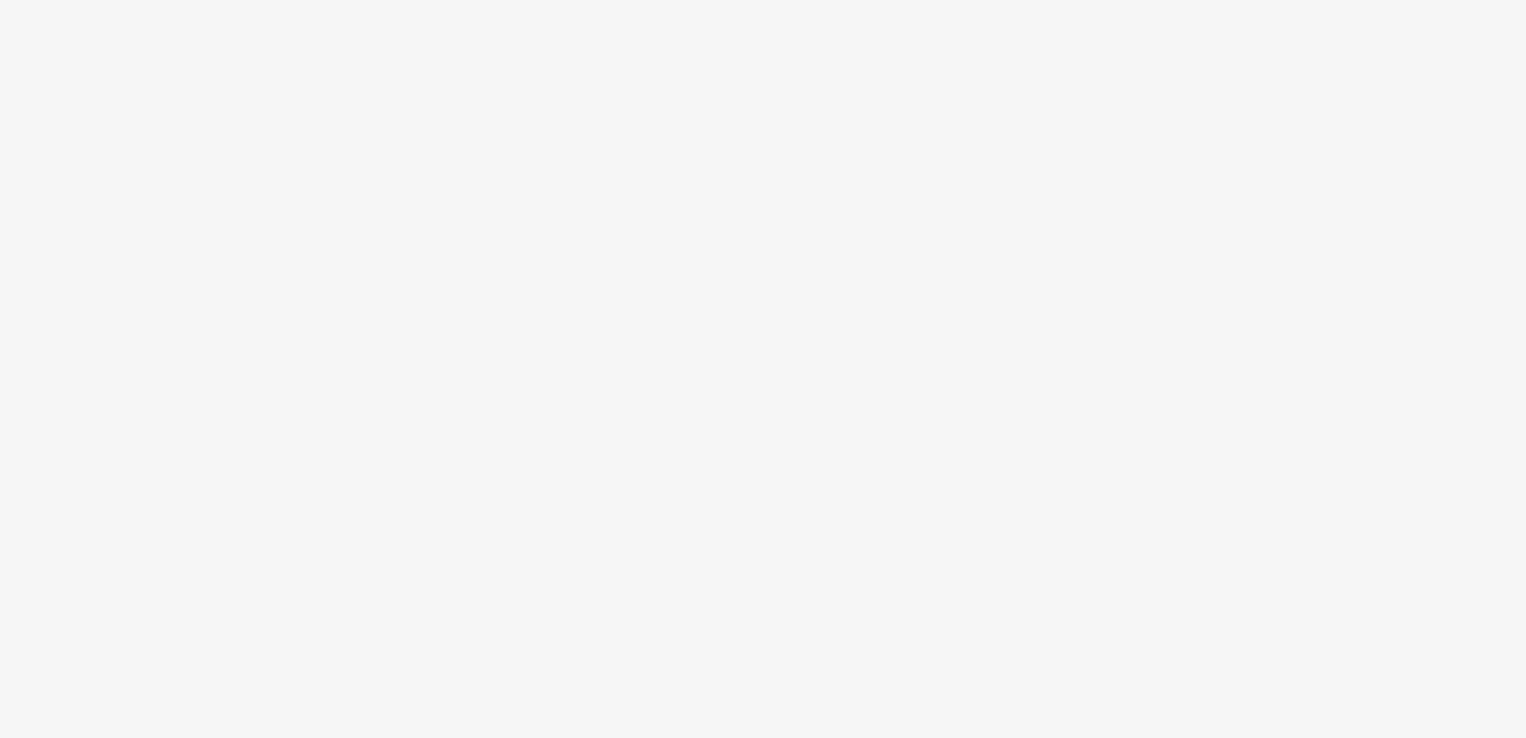 scroll, scrollTop: 0, scrollLeft: 0, axis: both 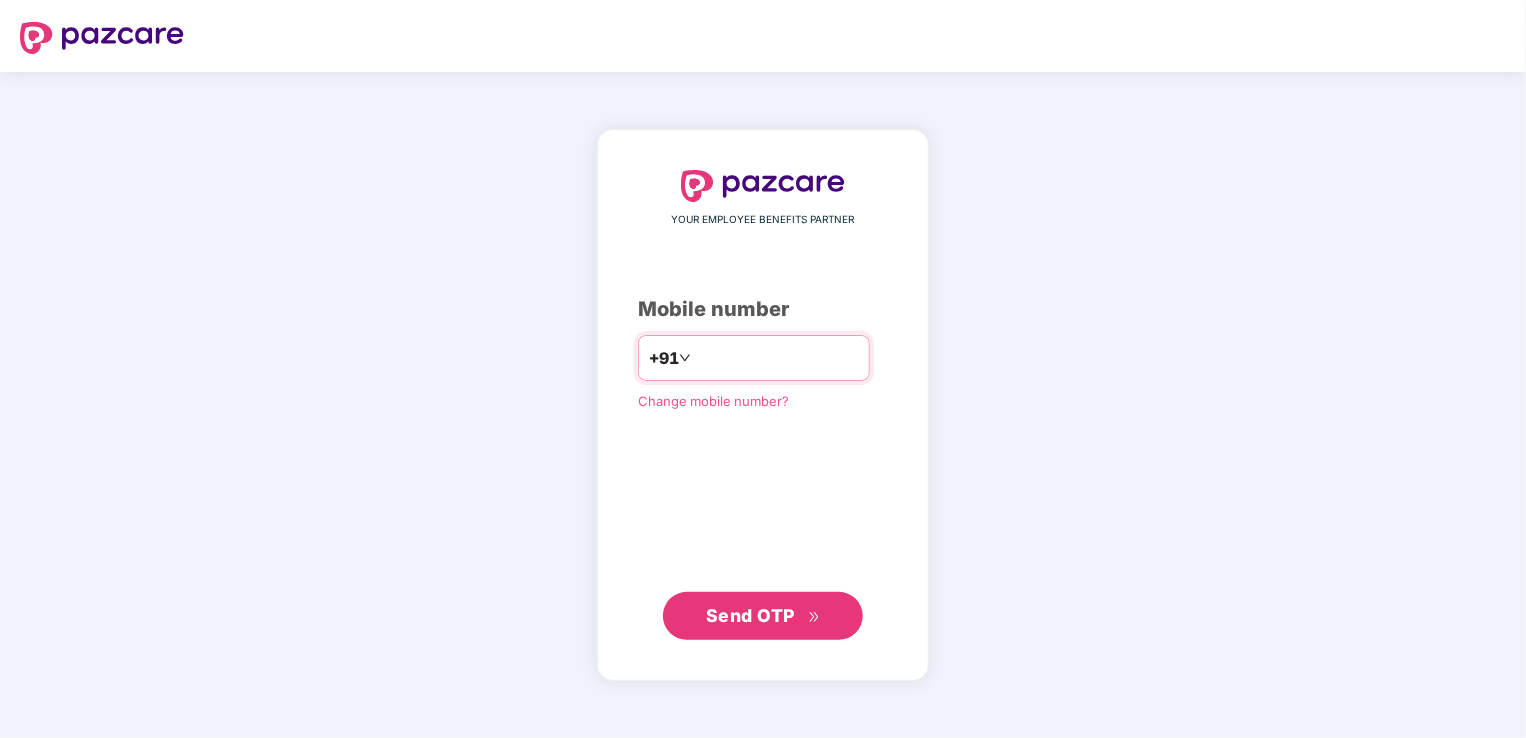 click at bounding box center (777, 358) 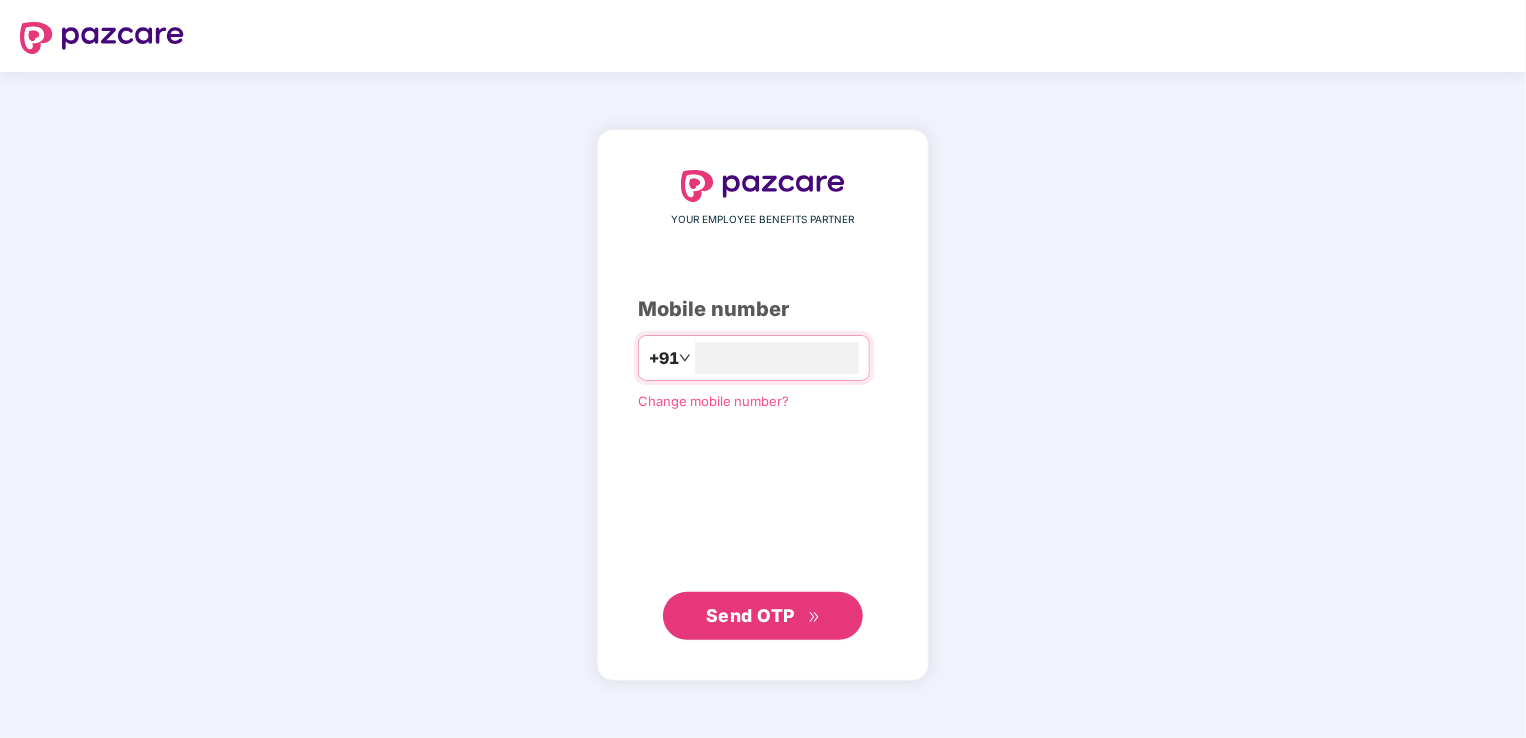 type on "**********" 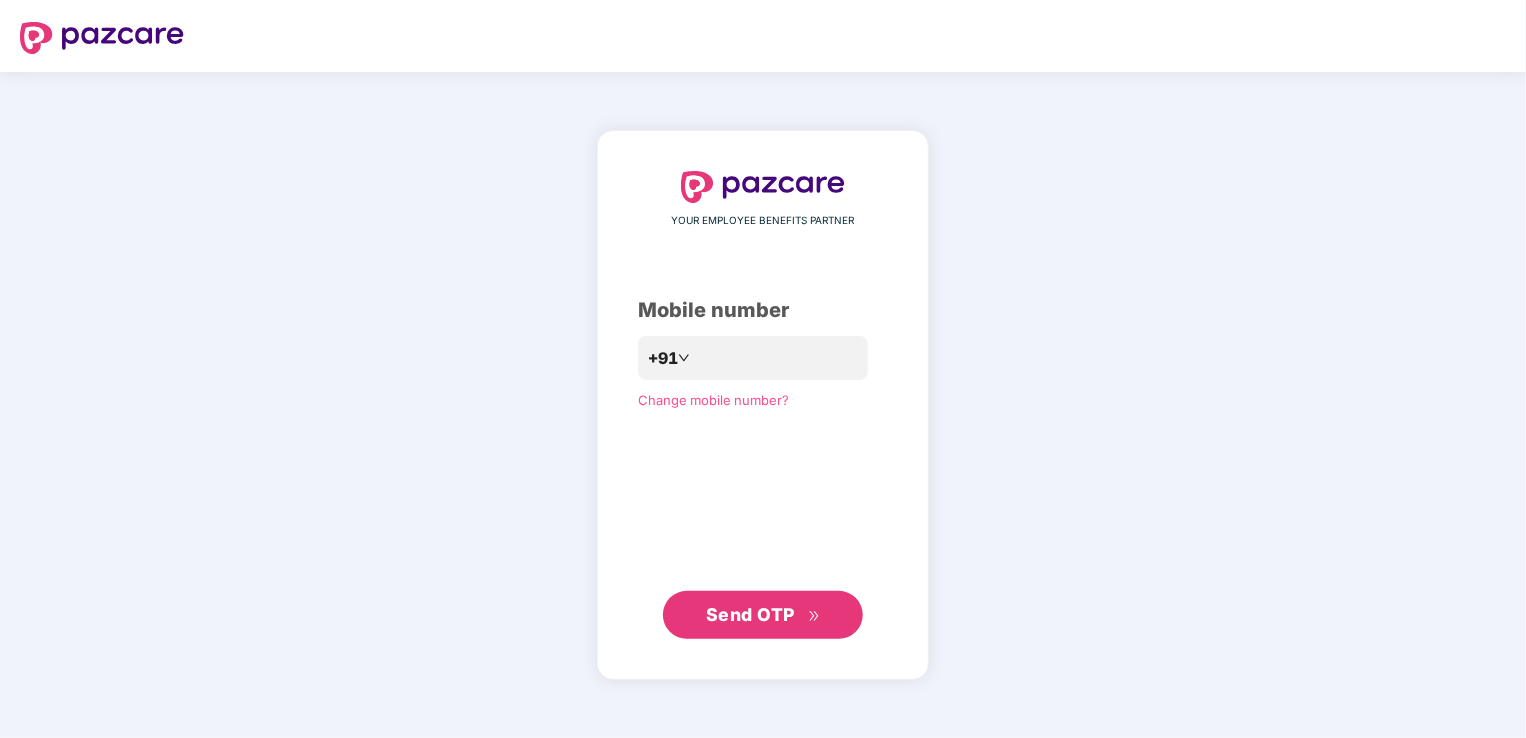 click on "Send OTP" at bounding box center [763, 615] 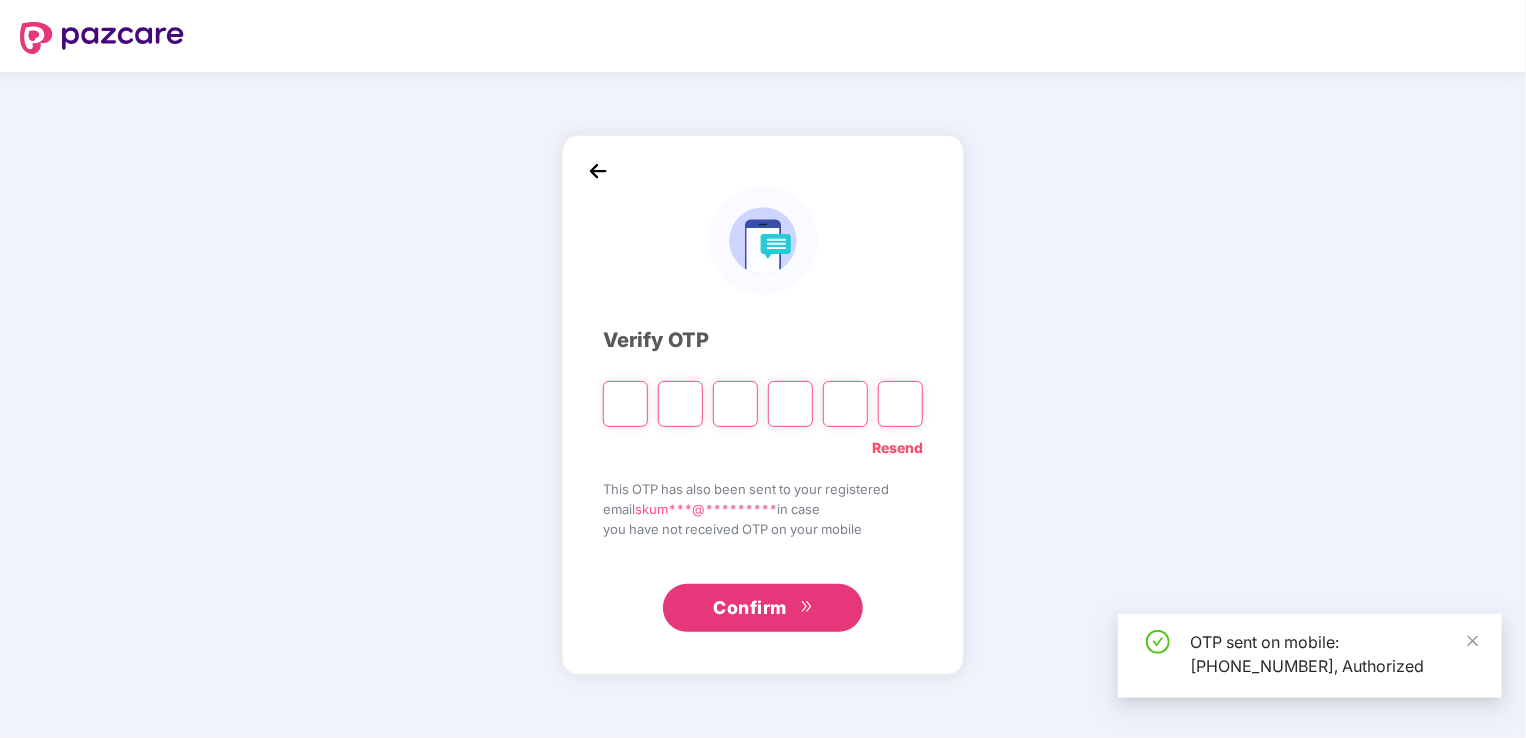 click at bounding box center [625, 404] 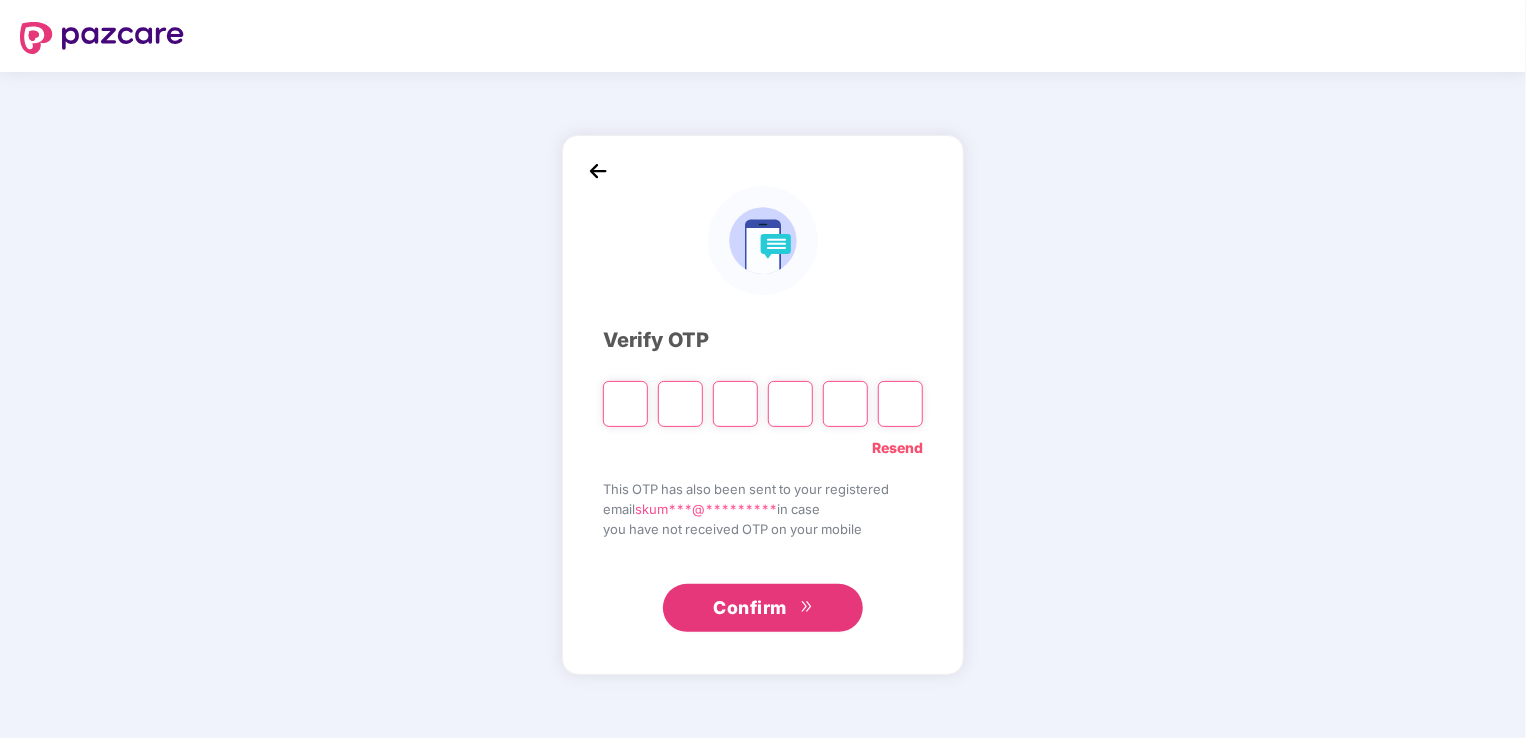 type on "*" 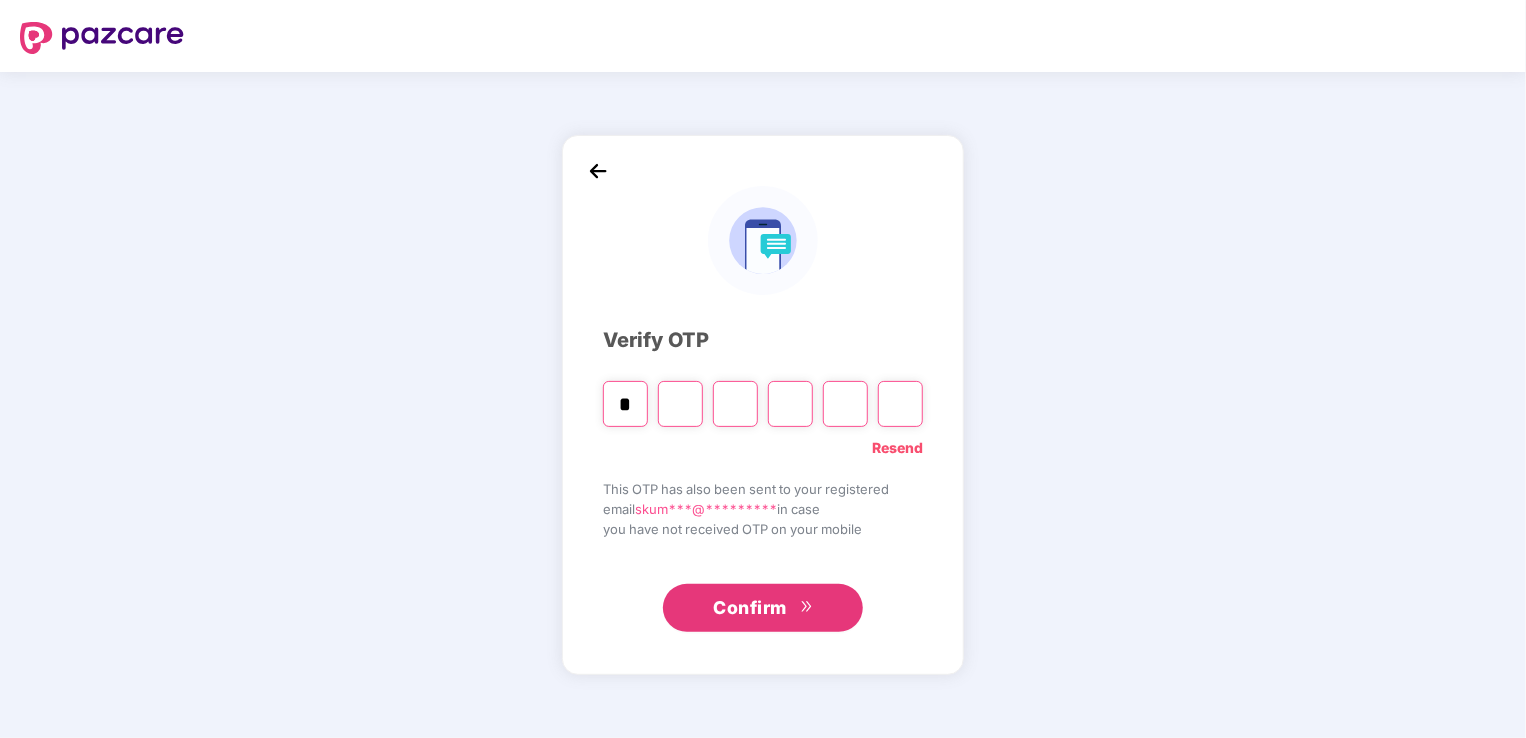 type on "*" 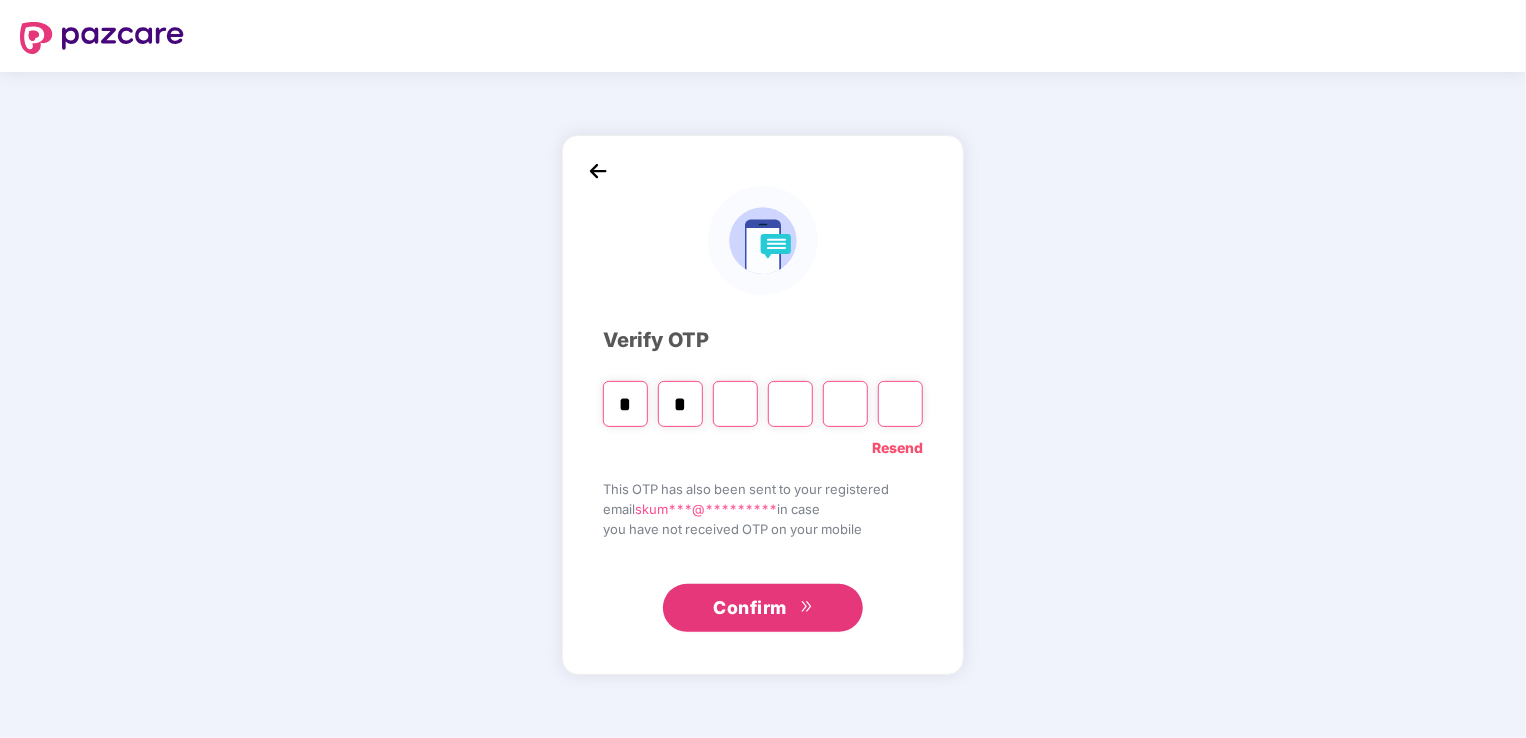 type on "*" 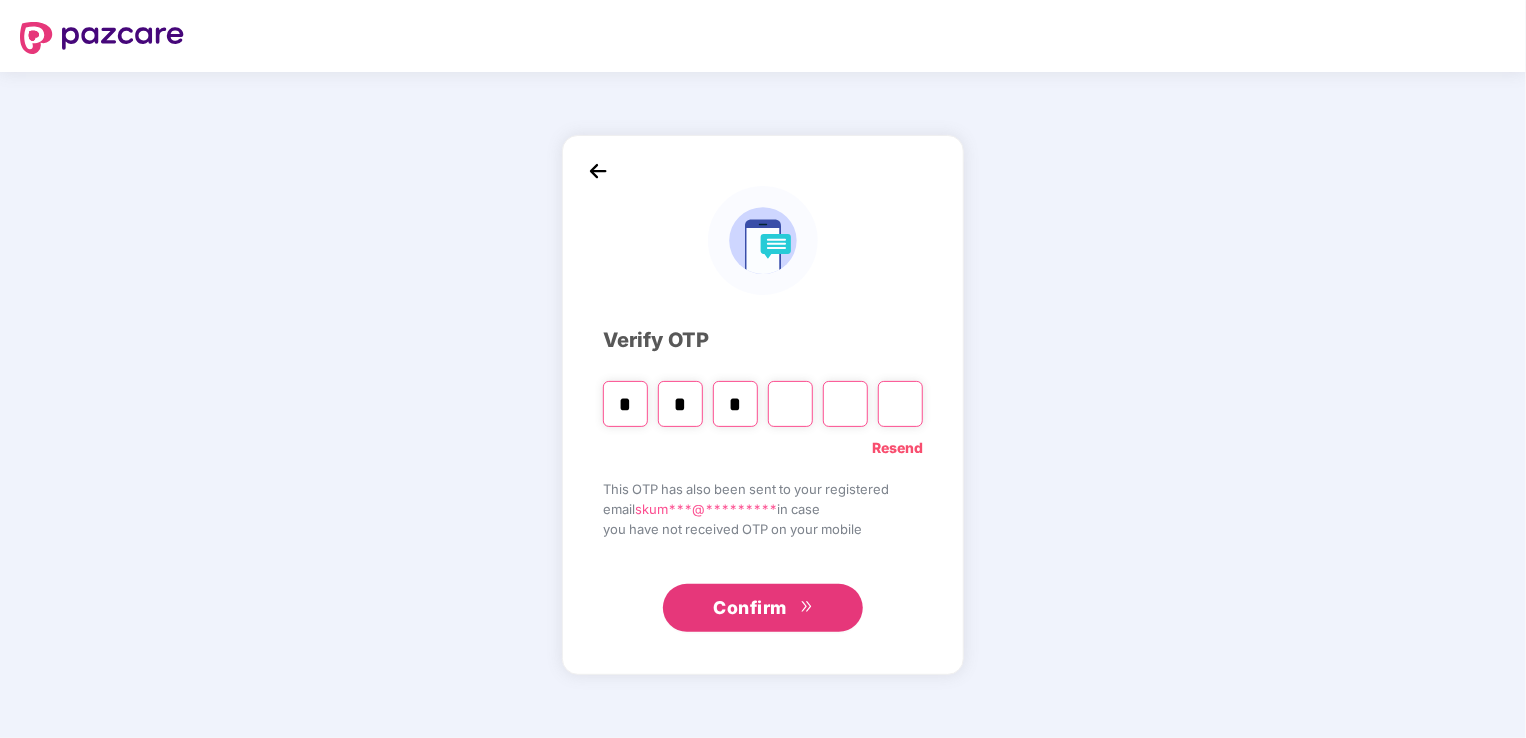 type on "*" 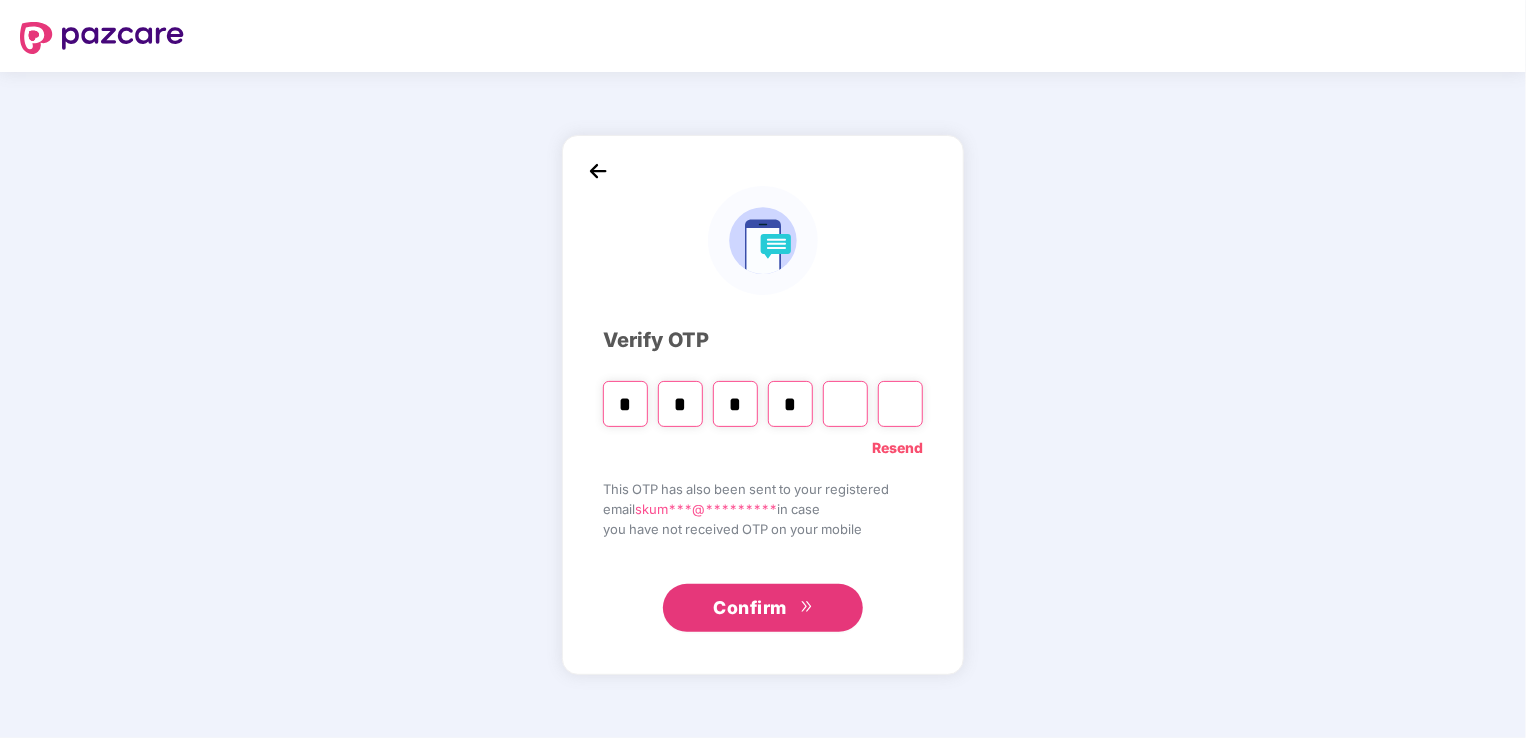 type on "*" 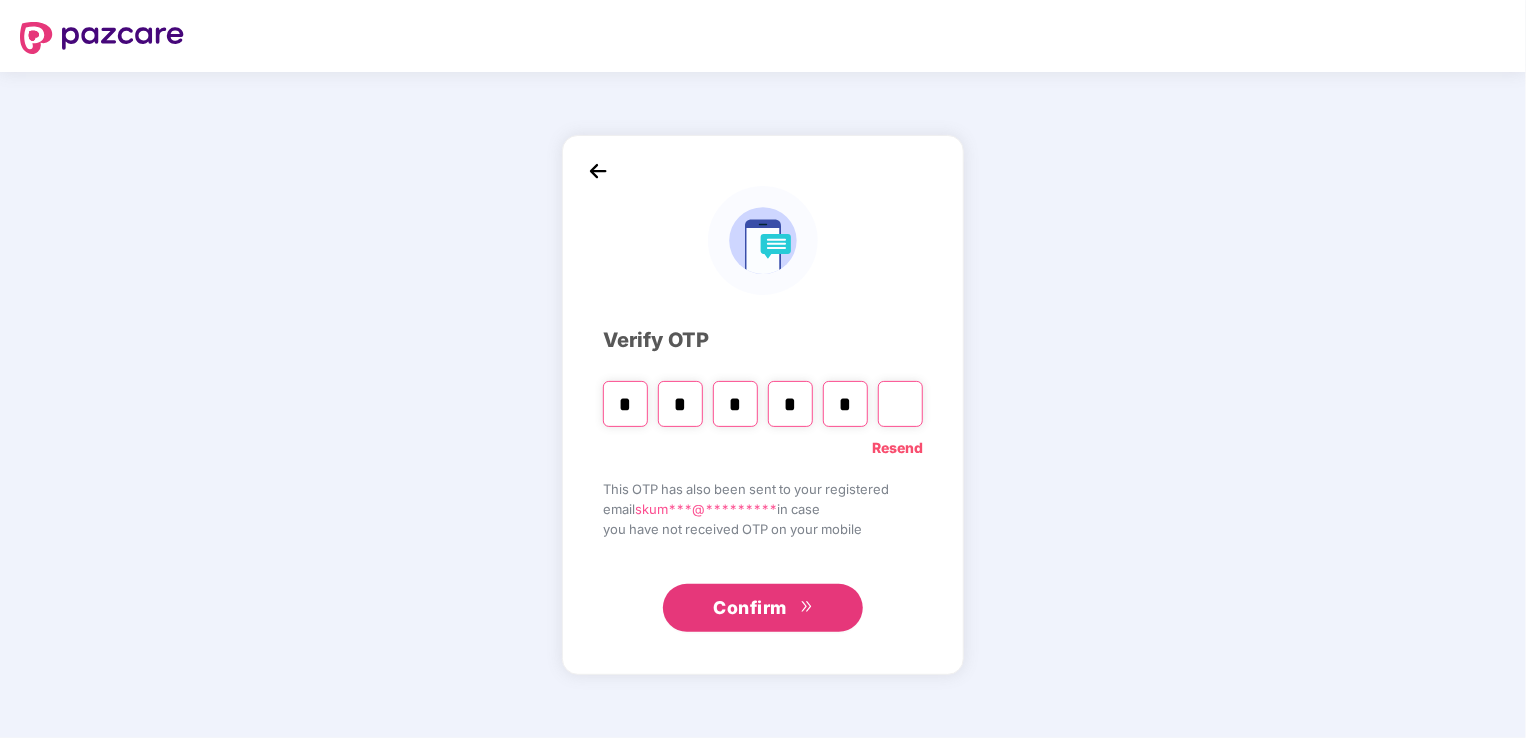 type on "*" 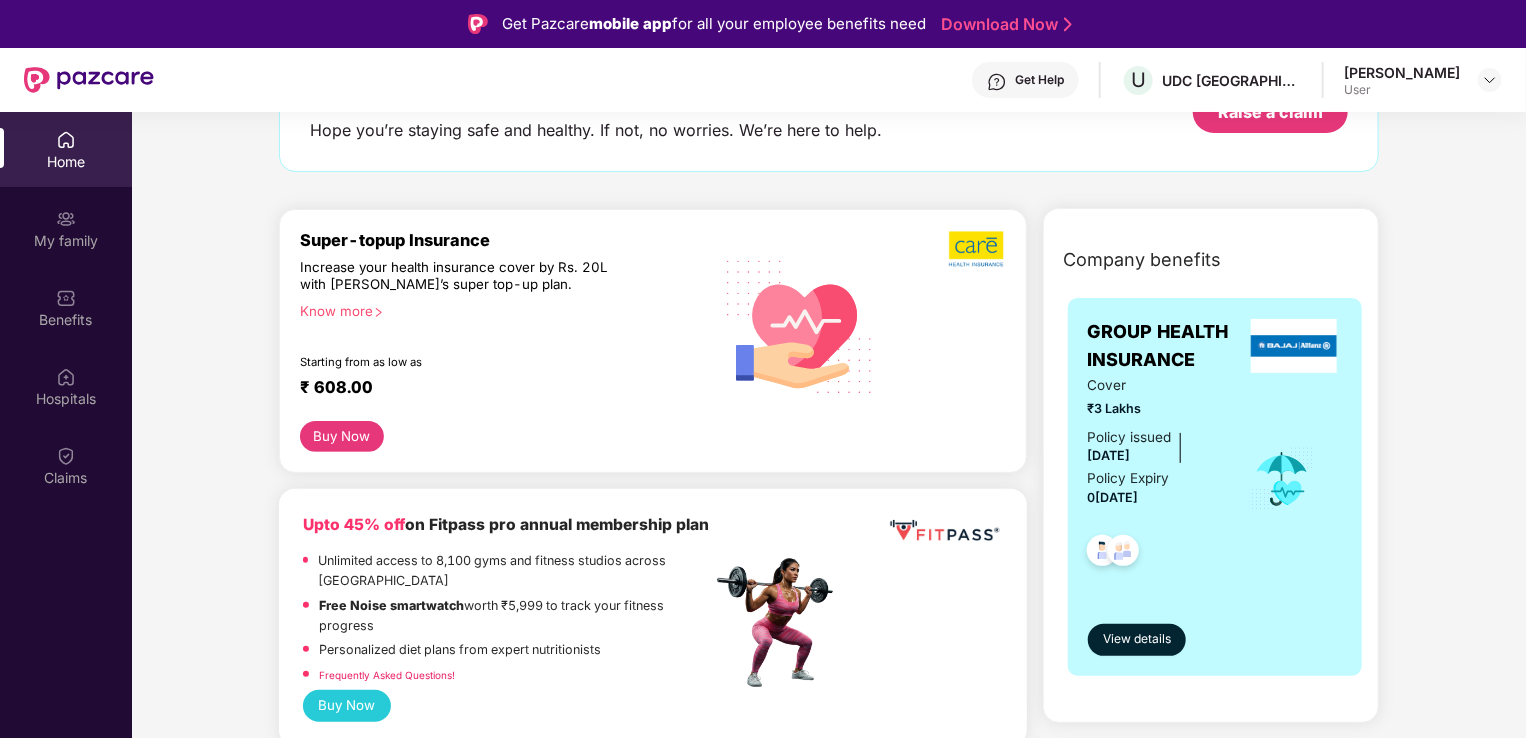 scroll, scrollTop: 156, scrollLeft: 0, axis: vertical 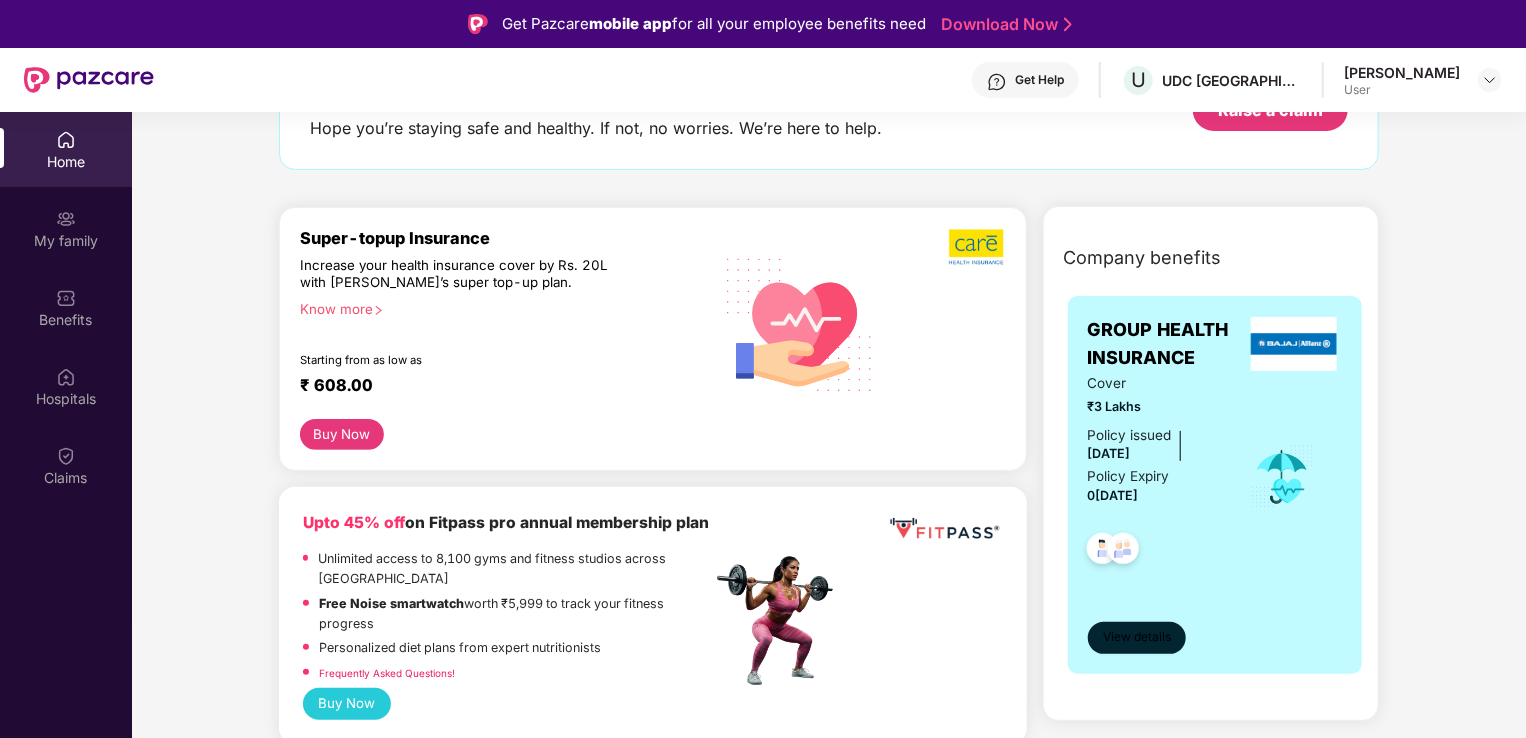 click on "View details" at bounding box center [1137, 637] 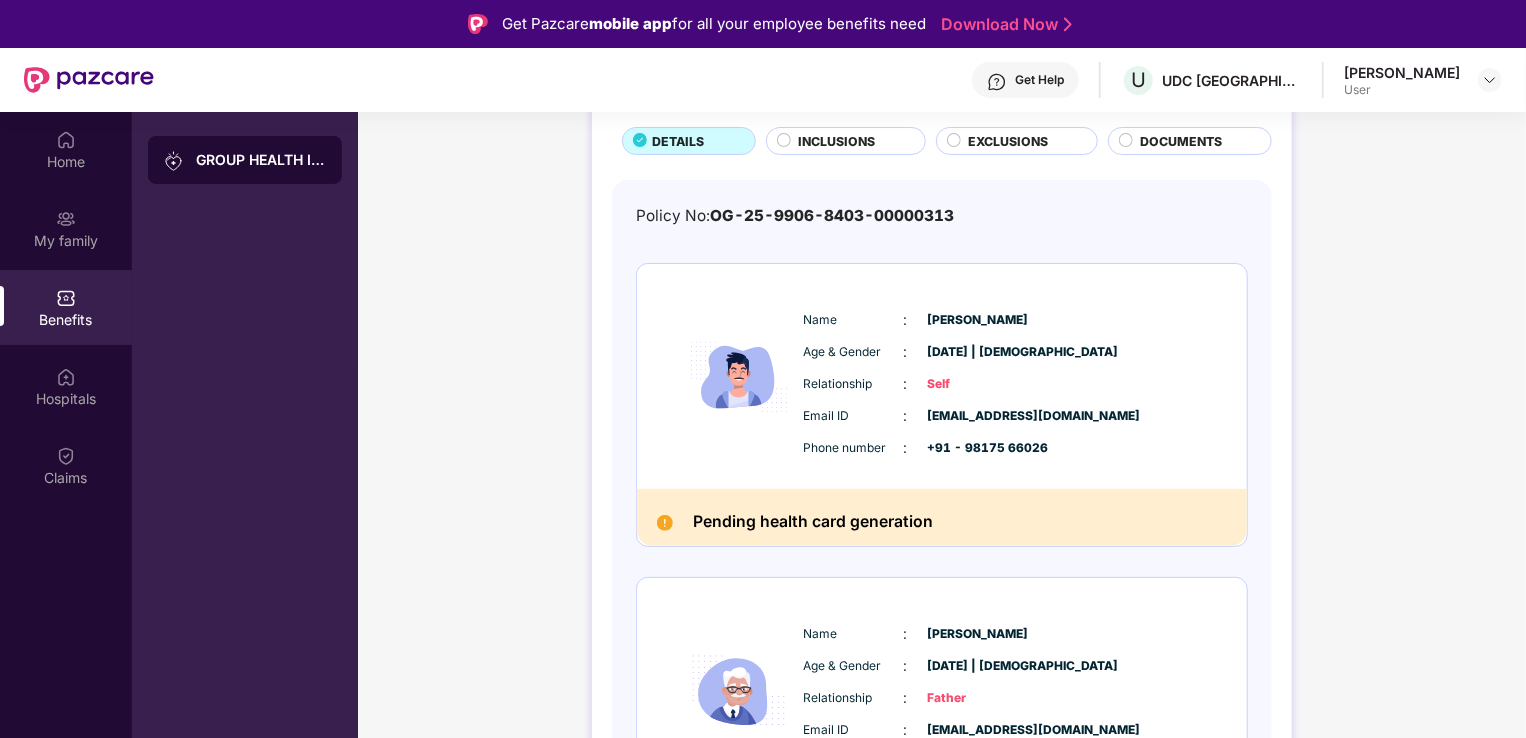 scroll, scrollTop: 0, scrollLeft: 0, axis: both 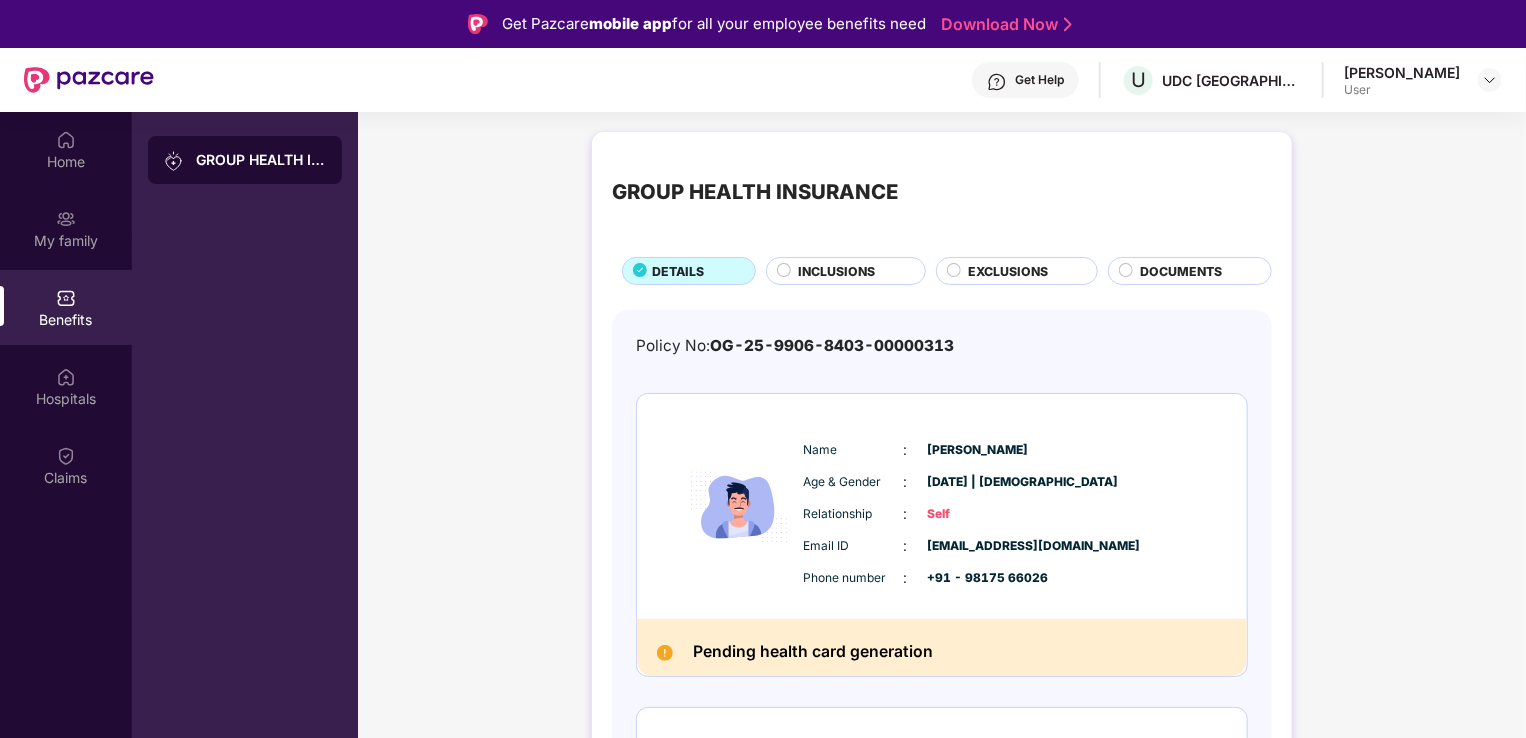 click on "INCLUSIONS" at bounding box center [837, 271] 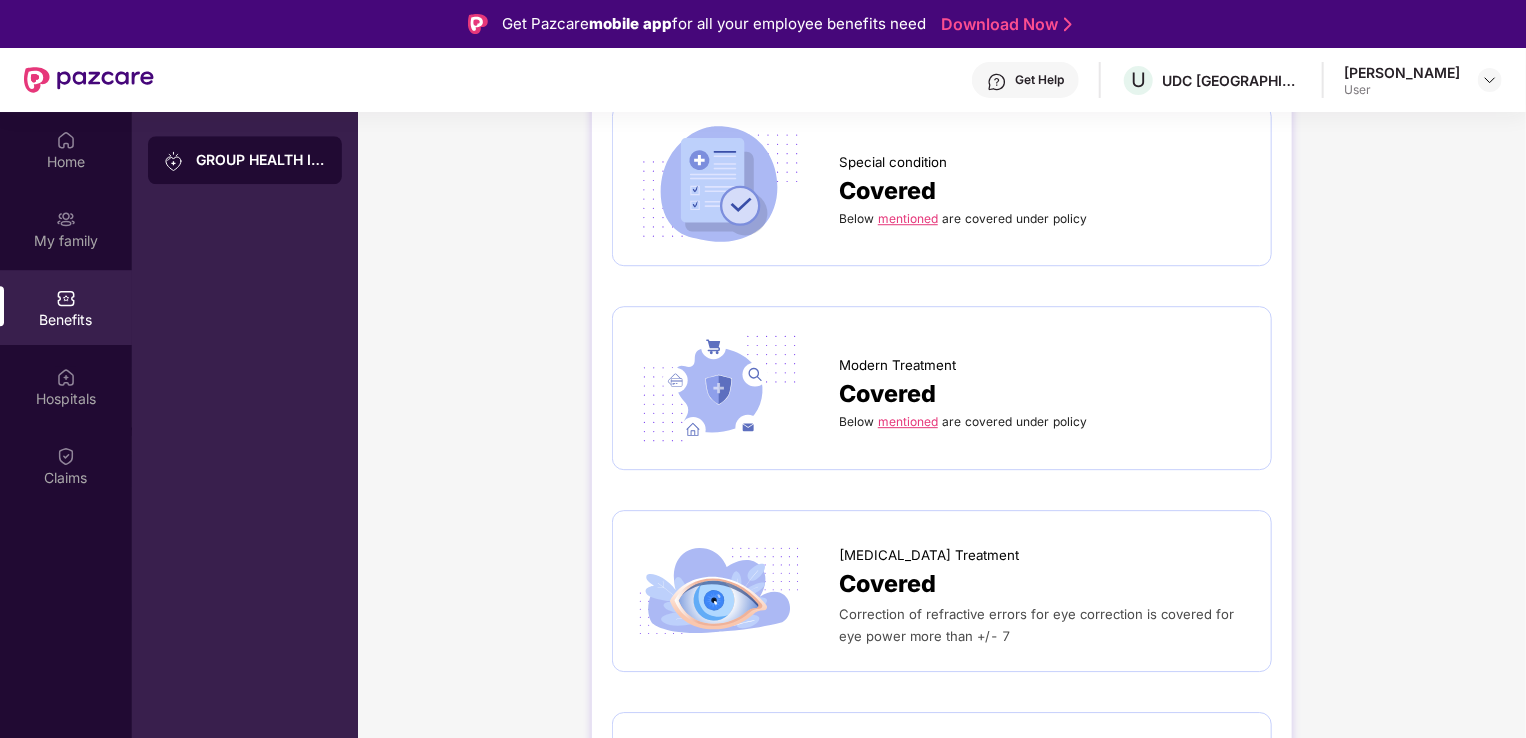scroll, scrollTop: 2943, scrollLeft: 0, axis: vertical 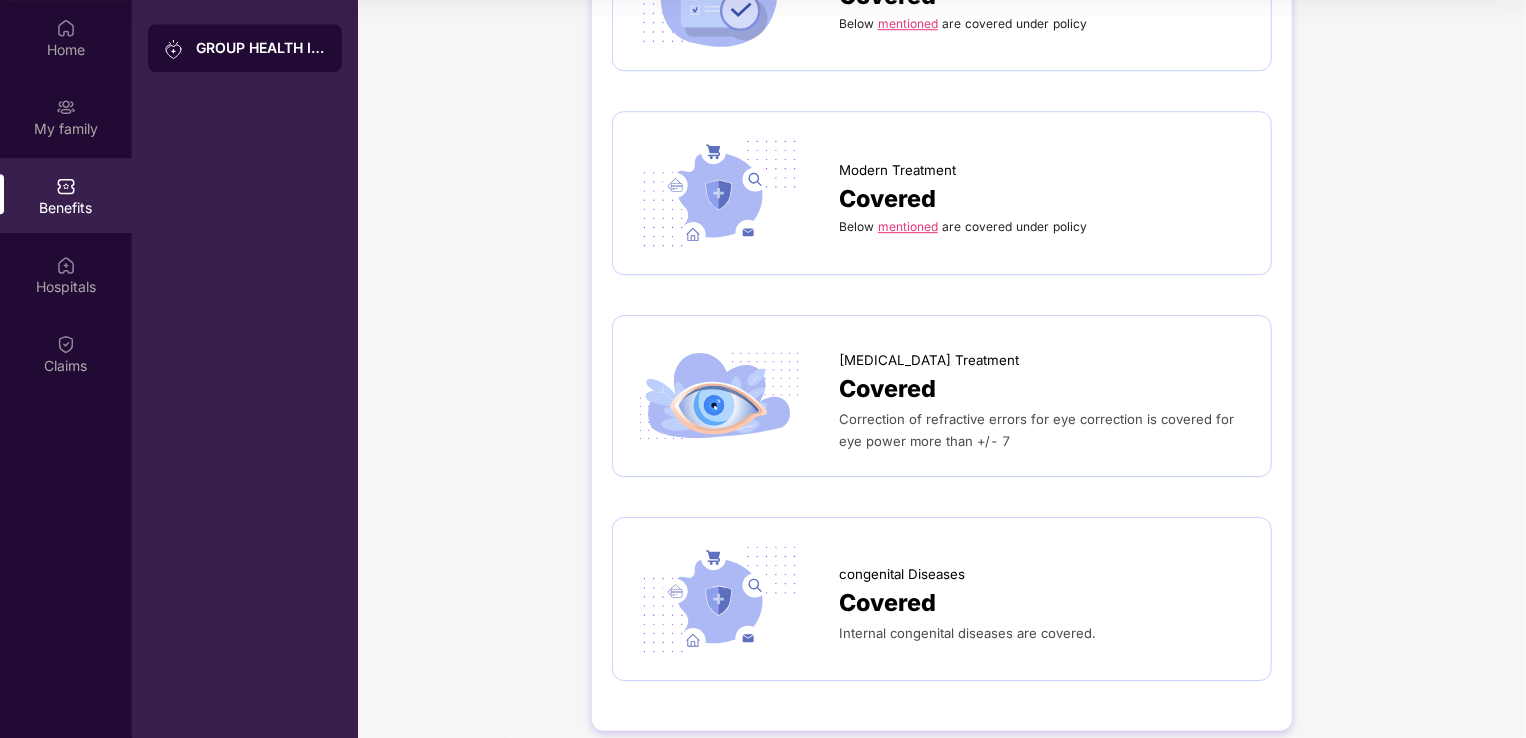 click on "[MEDICAL_DATA] Treatment" at bounding box center [929, 360] 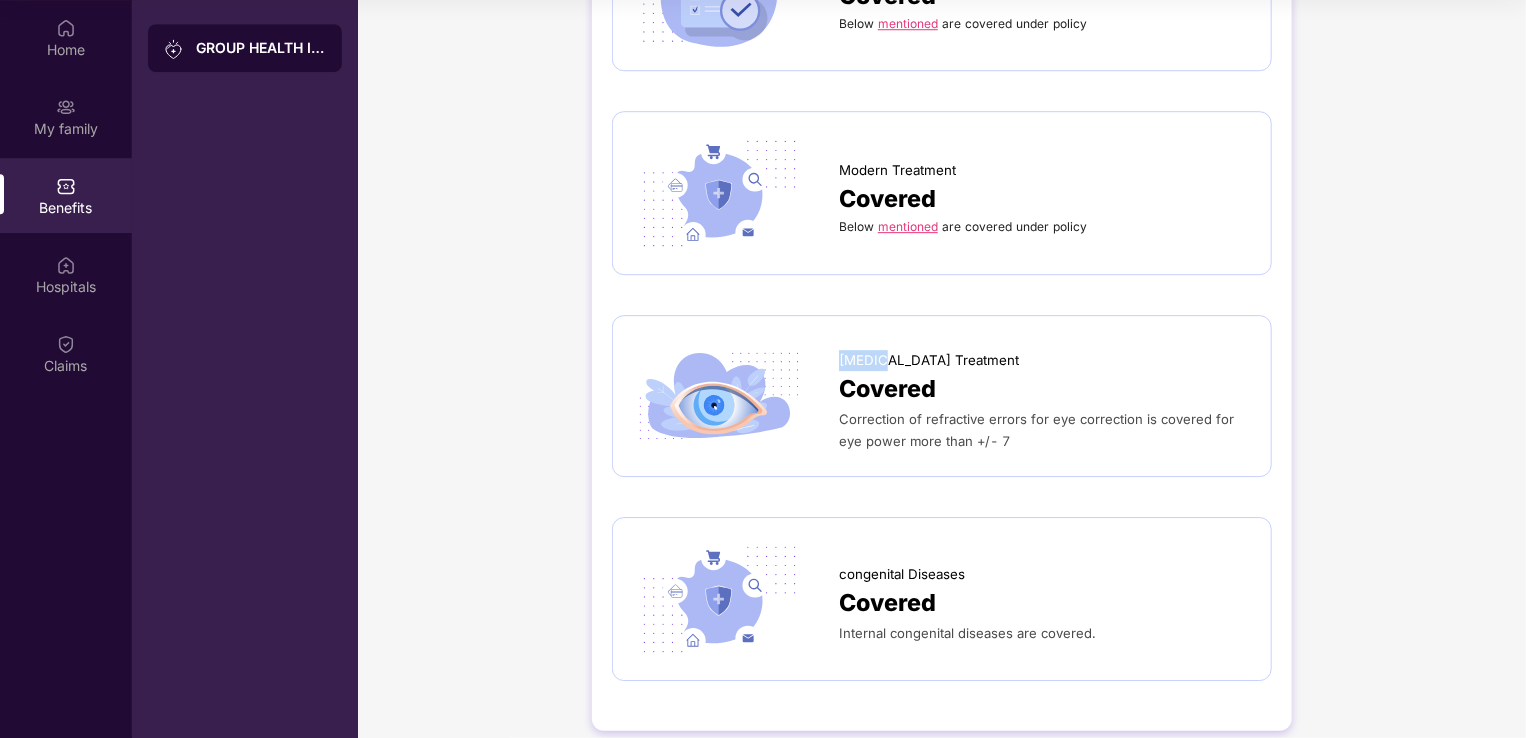 click on "[MEDICAL_DATA] Treatment" at bounding box center (929, 360) 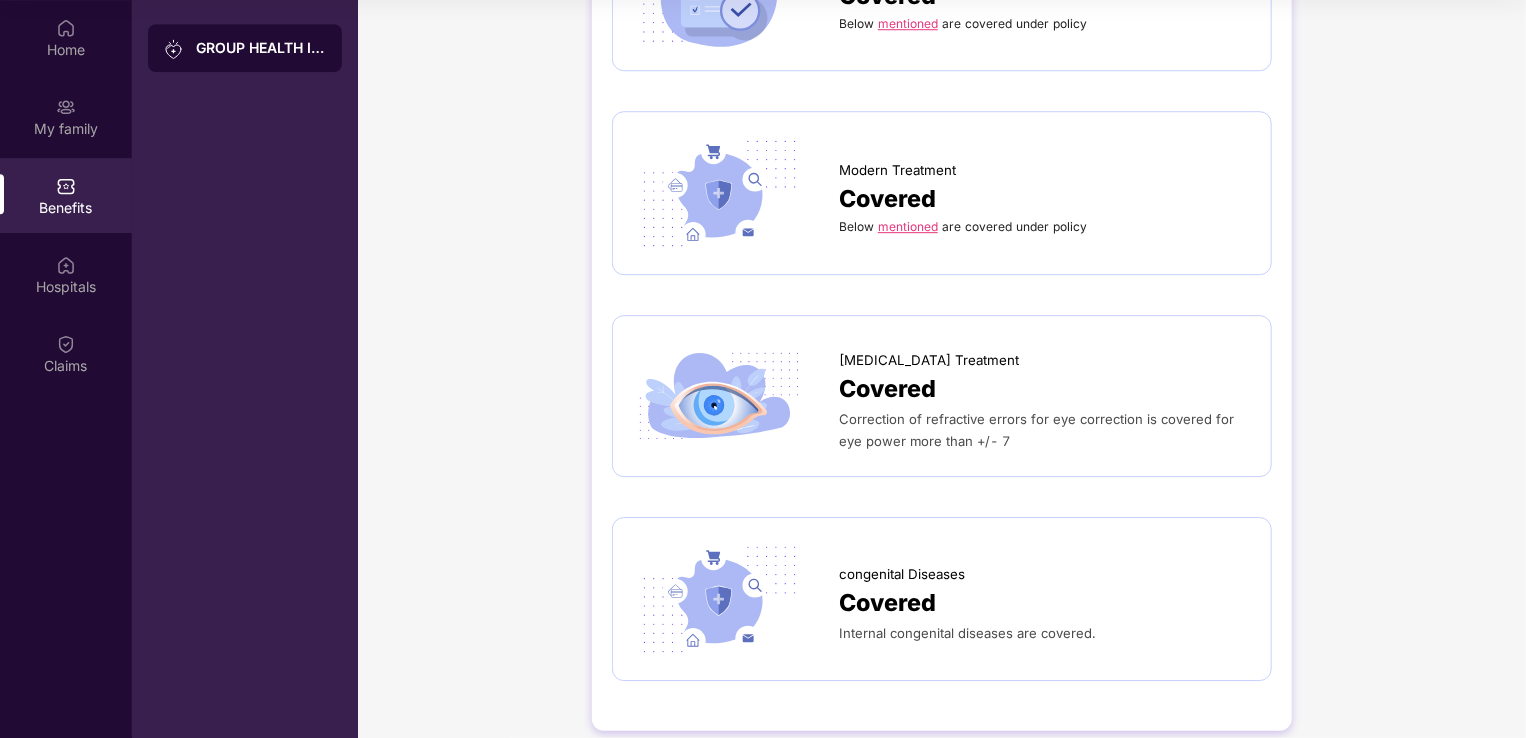 drag, startPoint x: 866, startPoint y: 342, endPoint x: 896, endPoint y: 373, distance: 43.13931 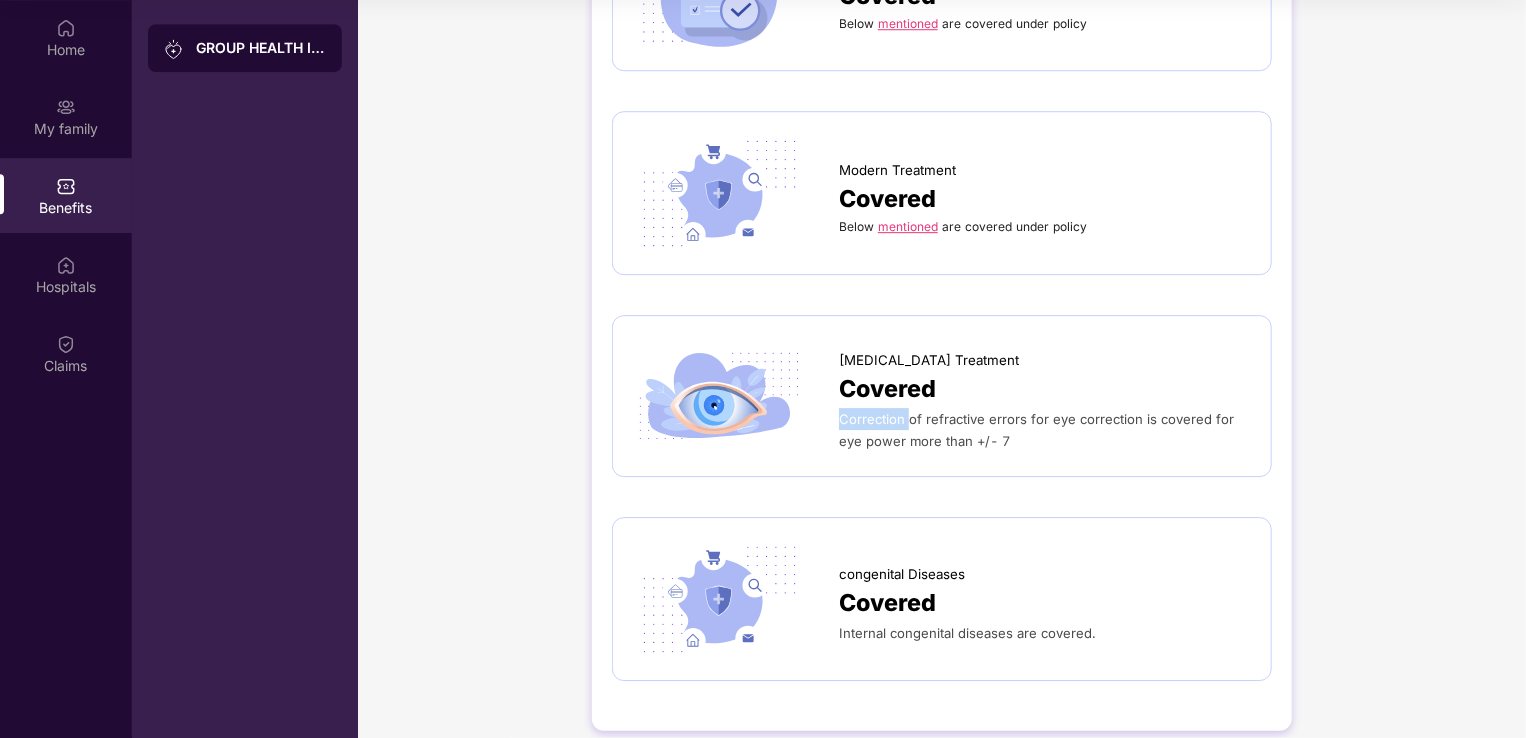 click on "Correction of refractive errors for eye correction is covered for eye power more than +/- 7" at bounding box center [1036, 430] 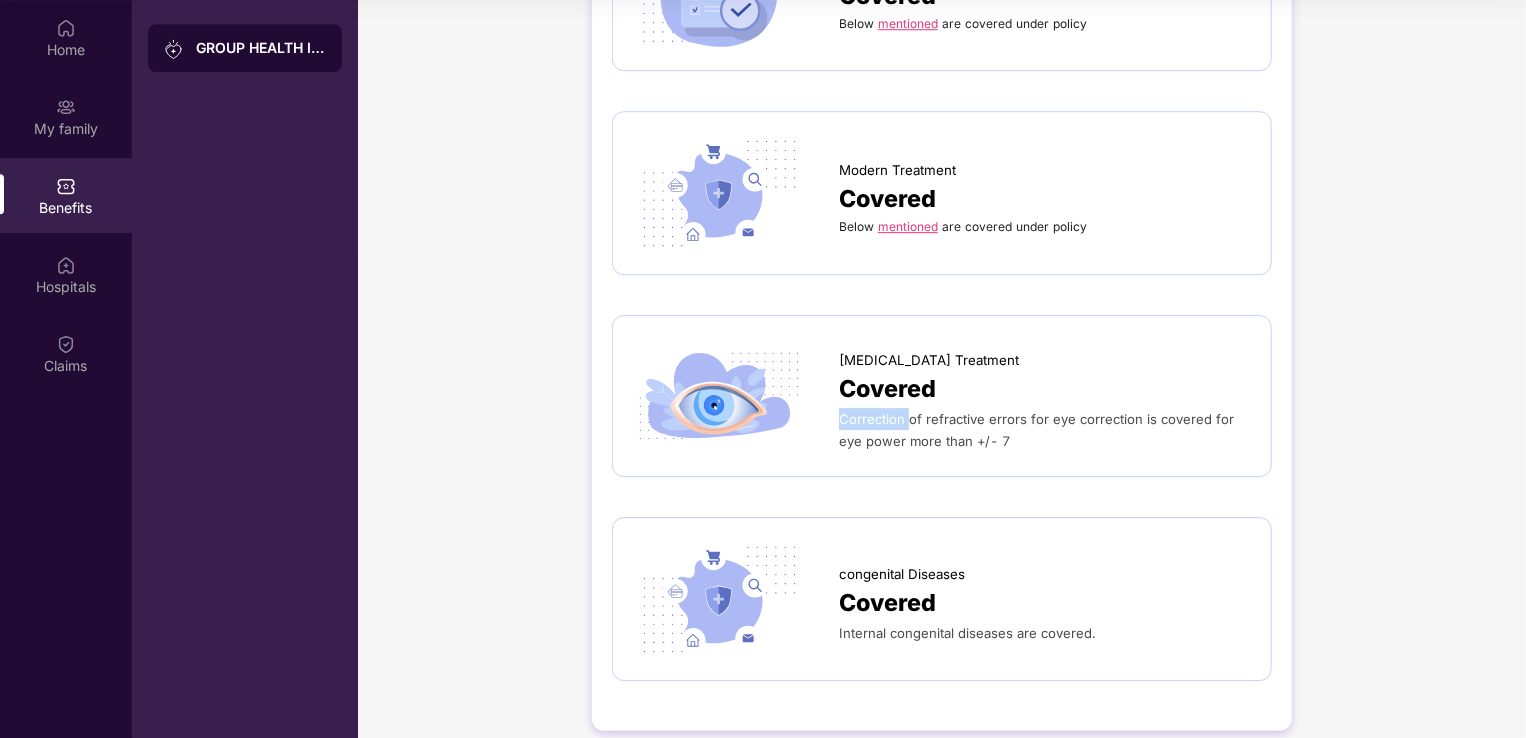 copy on "Correction" 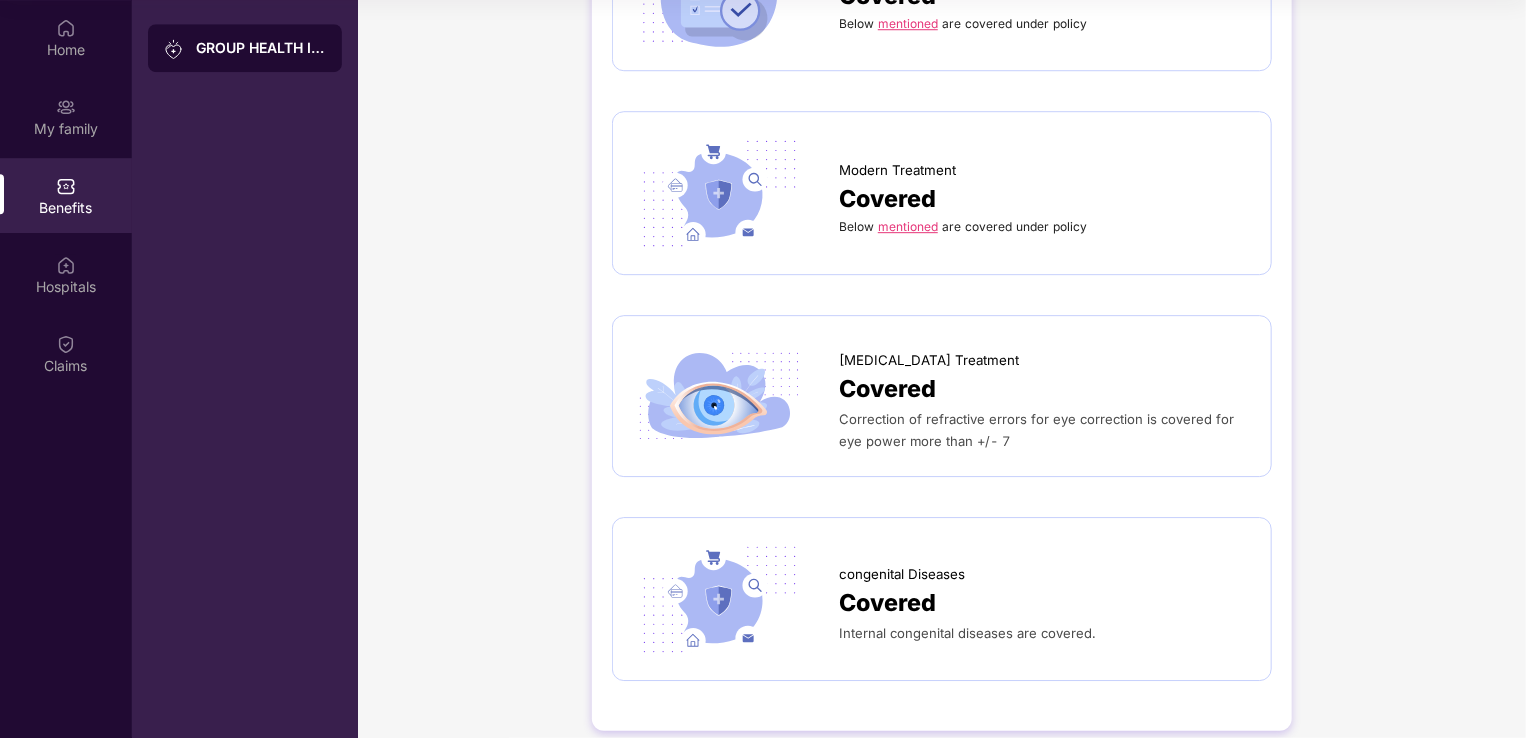 click on "Sum Insured ₹3,00,000 Employee + Spouse + 2 Dep. Children + 2 Dep. Parents  Normal Room Rent ₹6,000 Maximum amount of per day room charges for normal room. Subject to proportionate deduction.They then deduct a proportional amount from all associated treatment costs, including surgery fees, tests, doctor consultation and visiting charges, ICU charges, etc ICU Room Rent ₹12,000 Maximum amount of per day room charges for ICU. Subject to proportionate deduction.They then deduct a proportional amount from all associated treatment costs, including surgery fees, tests, doctor consultation and visiting charges, ICU charges, etc Disease wise Not Covered No Disease Wise Capping. Payment Of Cover Will Be Proportionate To Cover On Room Rent & Upto Sum Insured. Please Refer Policy Terms And Condition For CompleteDetails. Pre Hospitalization 30 days Medical Expenses : incurred during a period as specified in the Policy Certificate falling immediately prior to the date of the Insured Member's admission to the Hospital" at bounding box center (942, -1017) 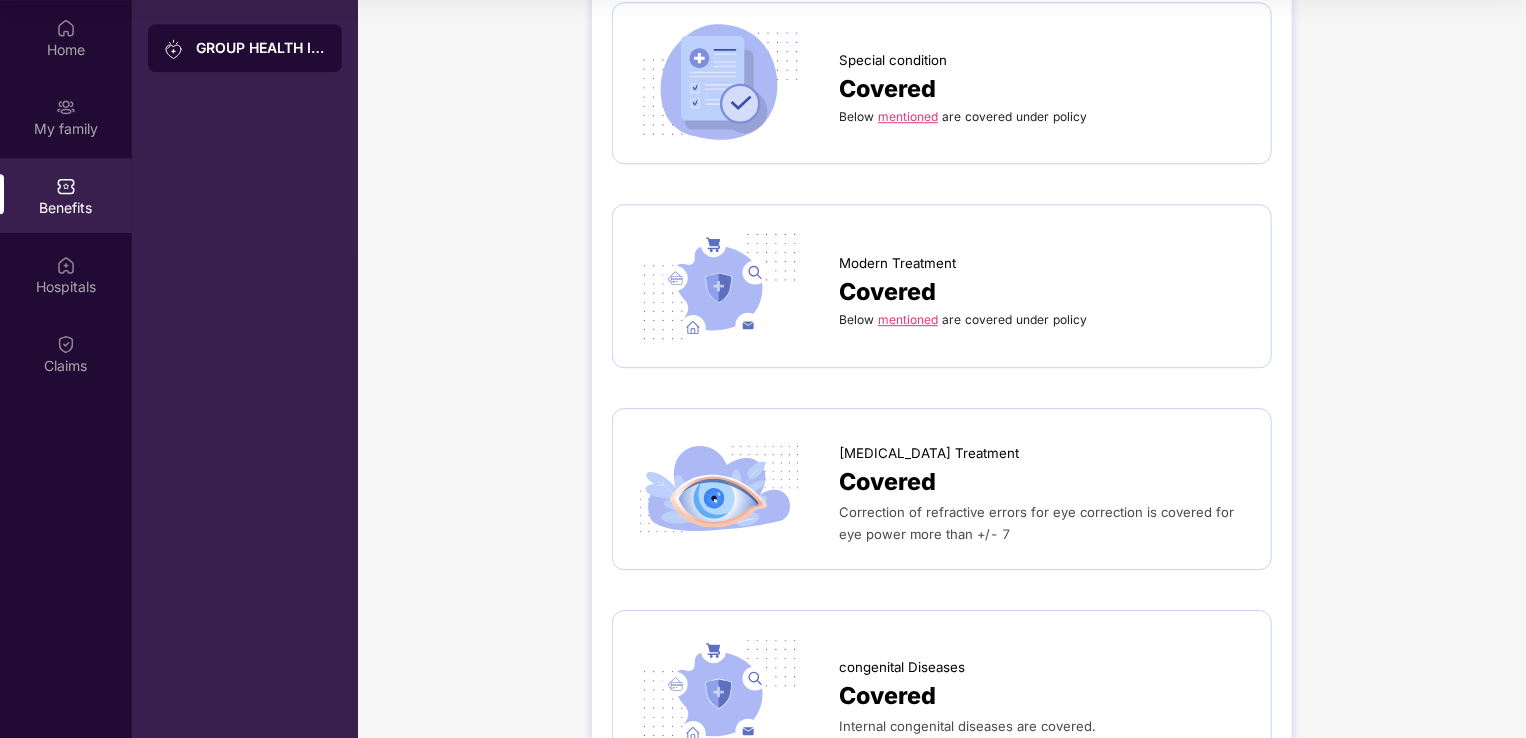 scroll, scrollTop: 2849, scrollLeft: 0, axis: vertical 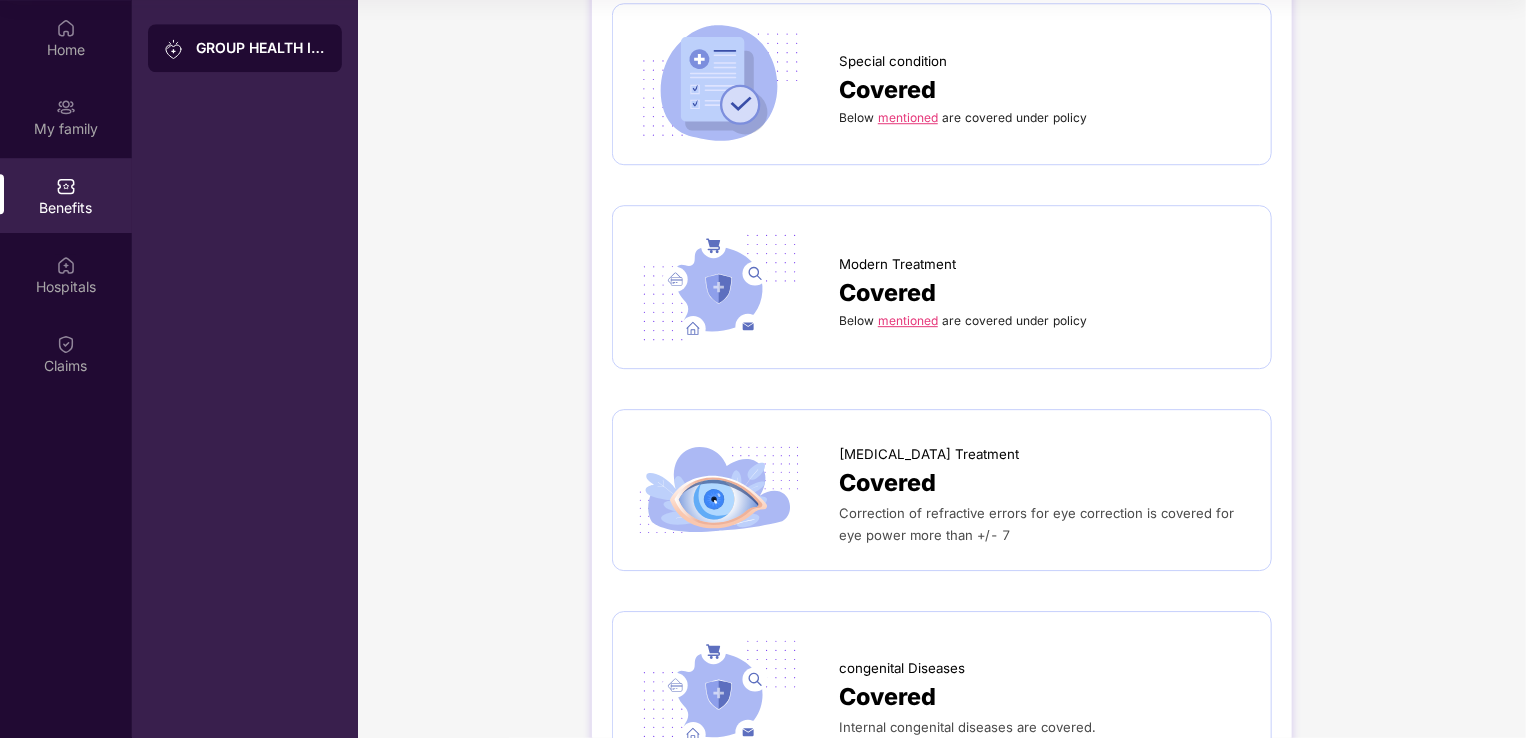 click on "mentioned" at bounding box center [908, 320] 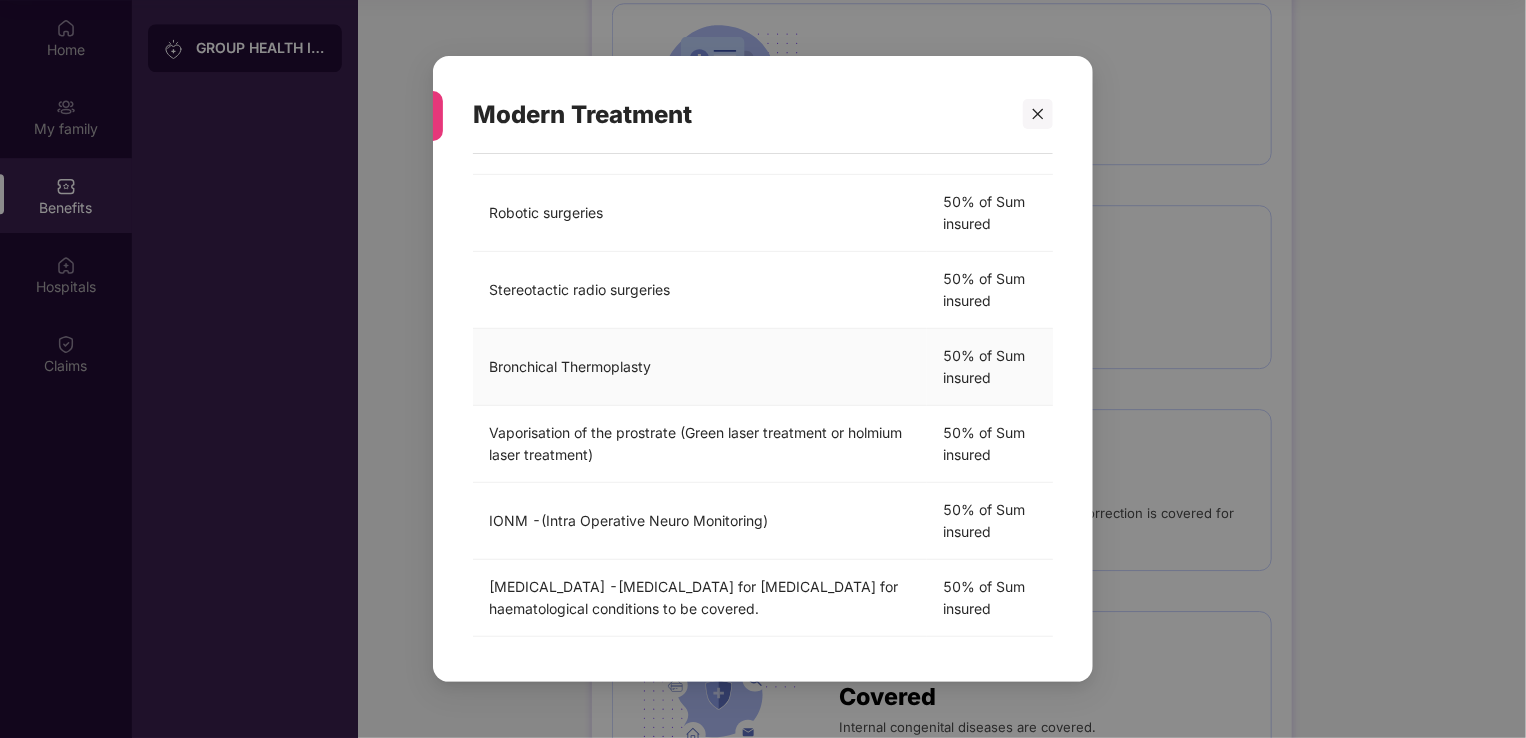 scroll, scrollTop: 553, scrollLeft: 0, axis: vertical 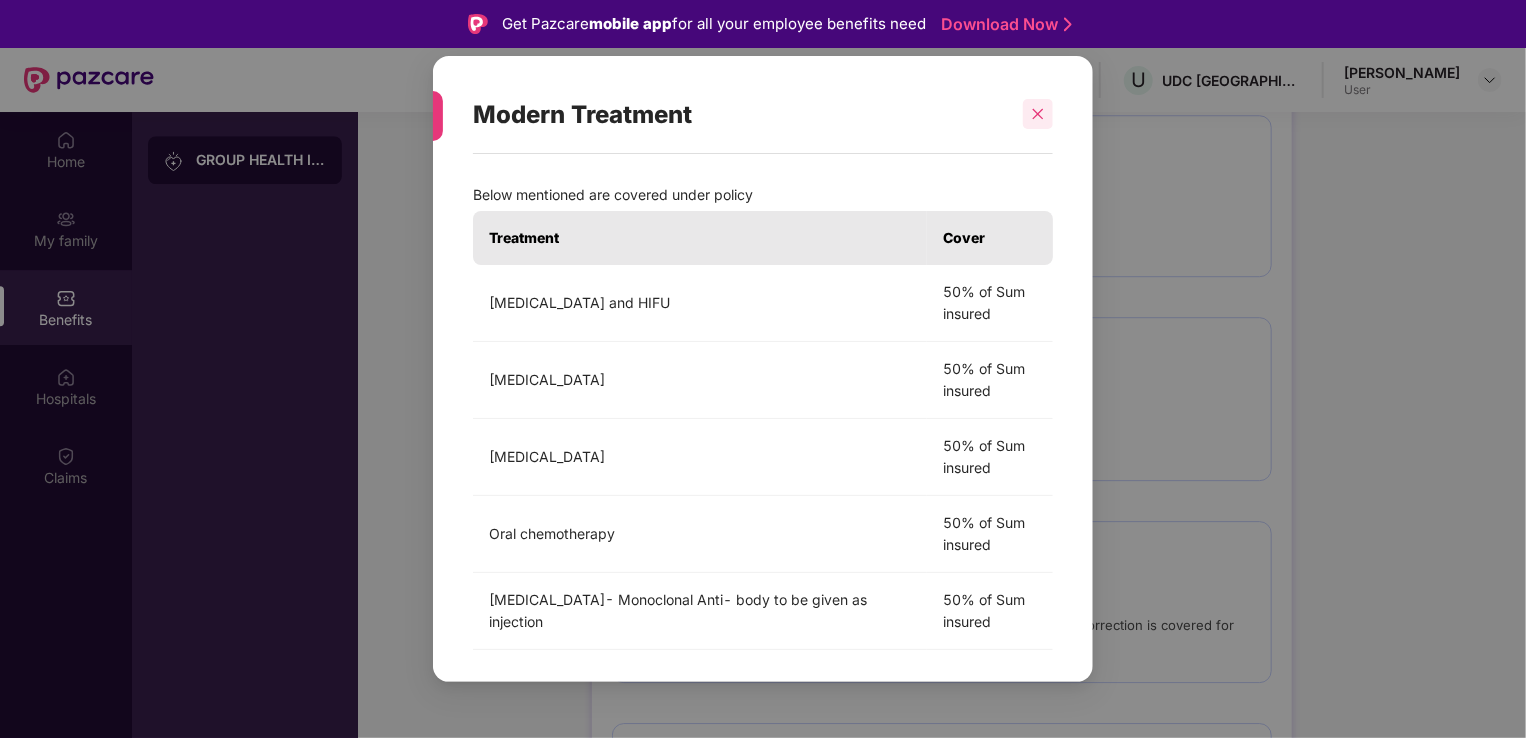click 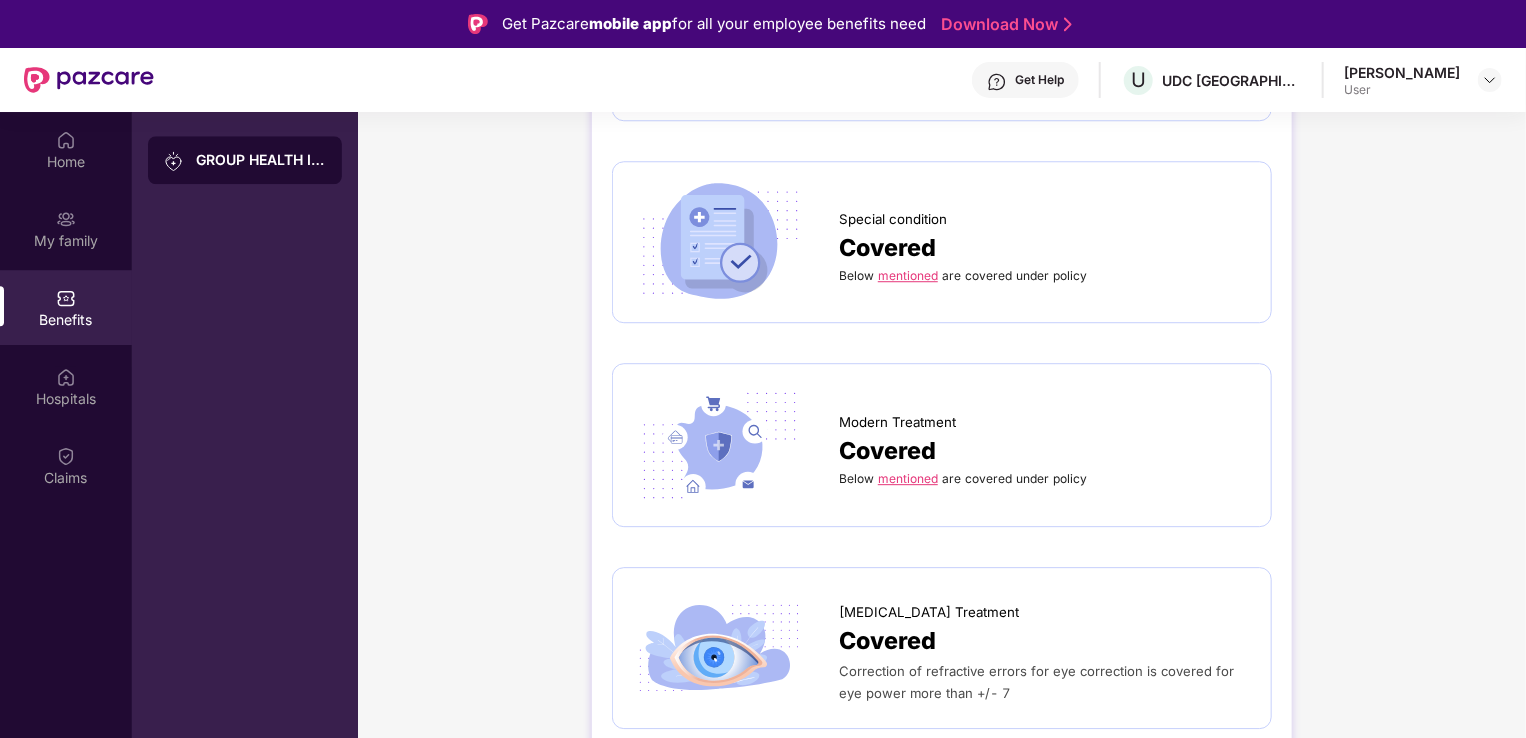 scroll, scrollTop: 2802, scrollLeft: 0, axis: vertical 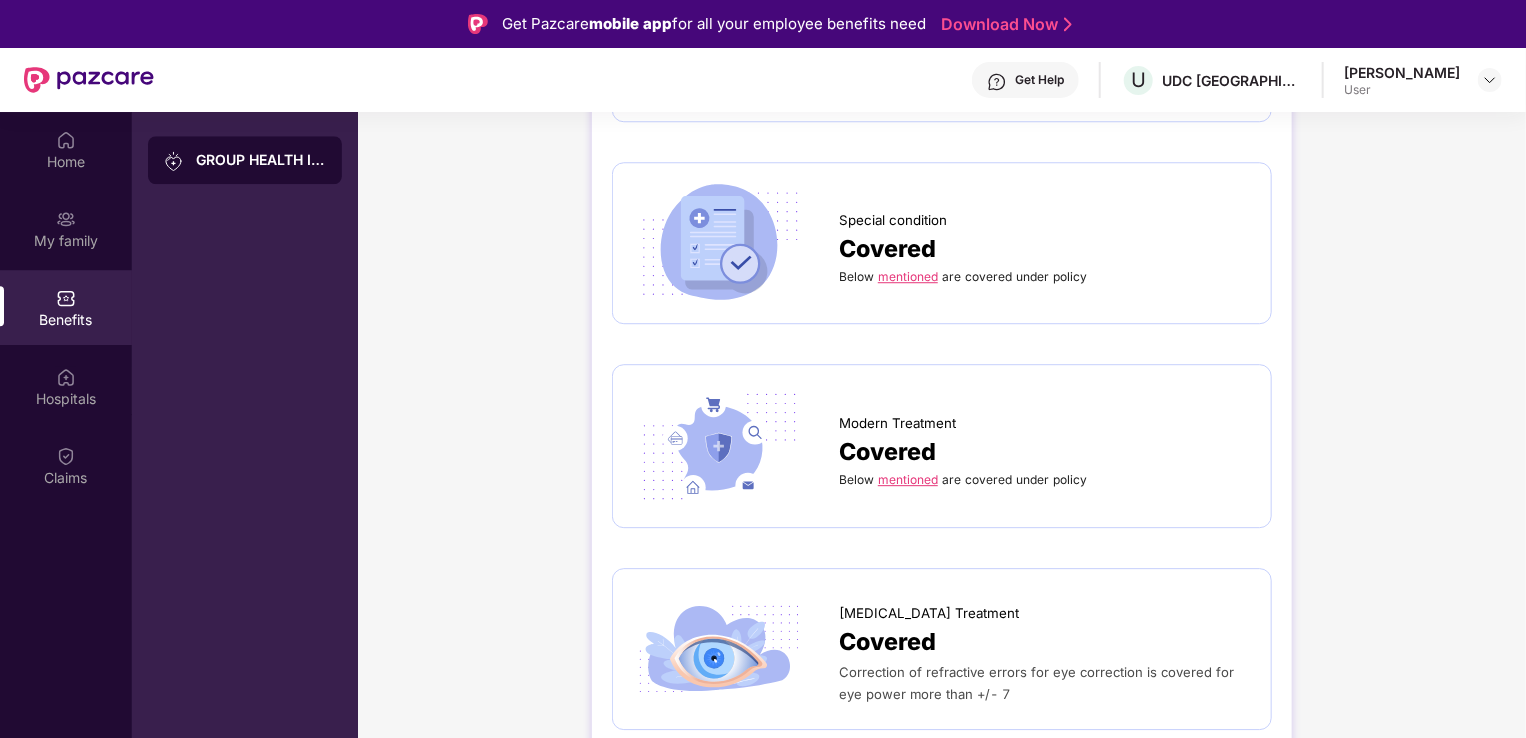 click on "mentioned" at bounding box center (908, 276) 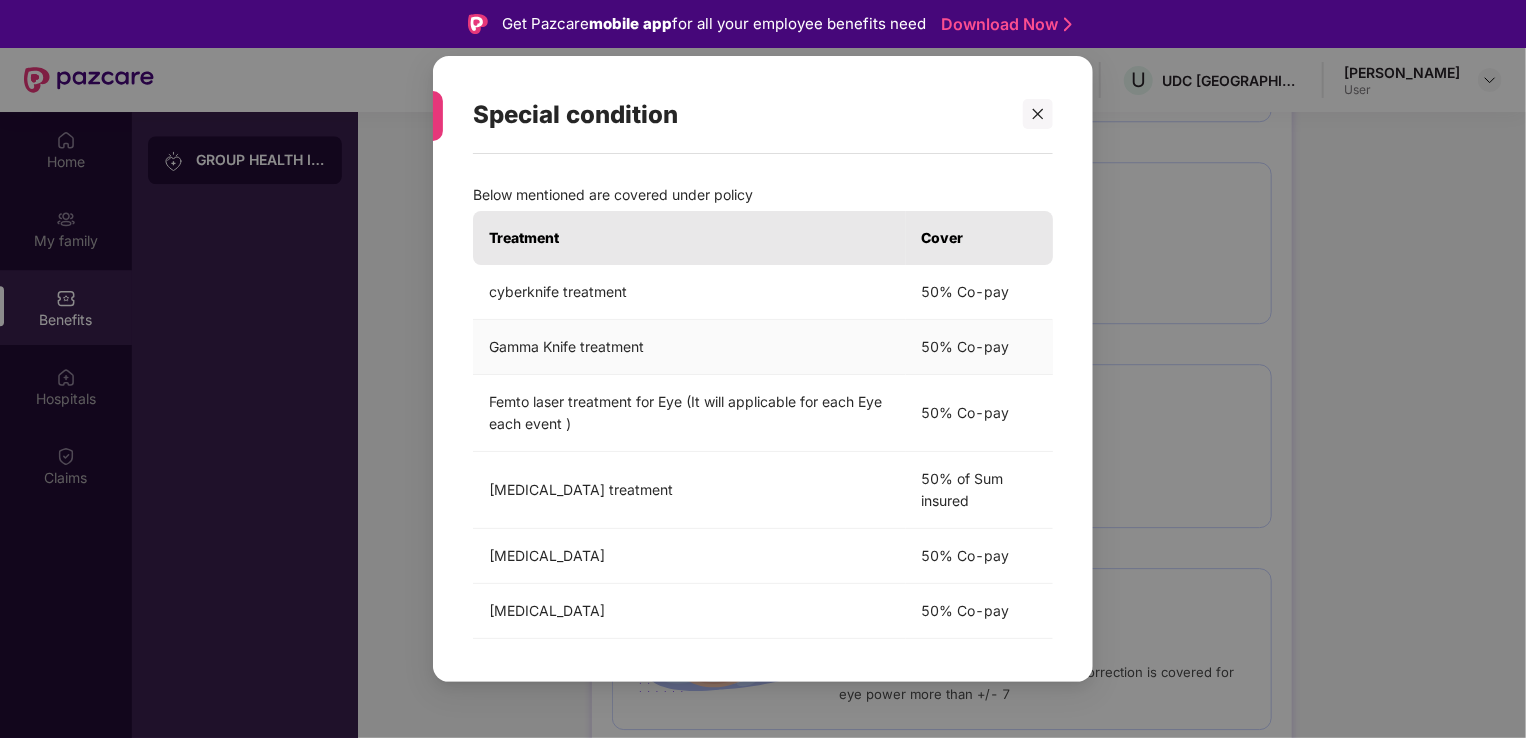 scroll, scrollTop: 4, scrollLeft: 0, axis: vertical 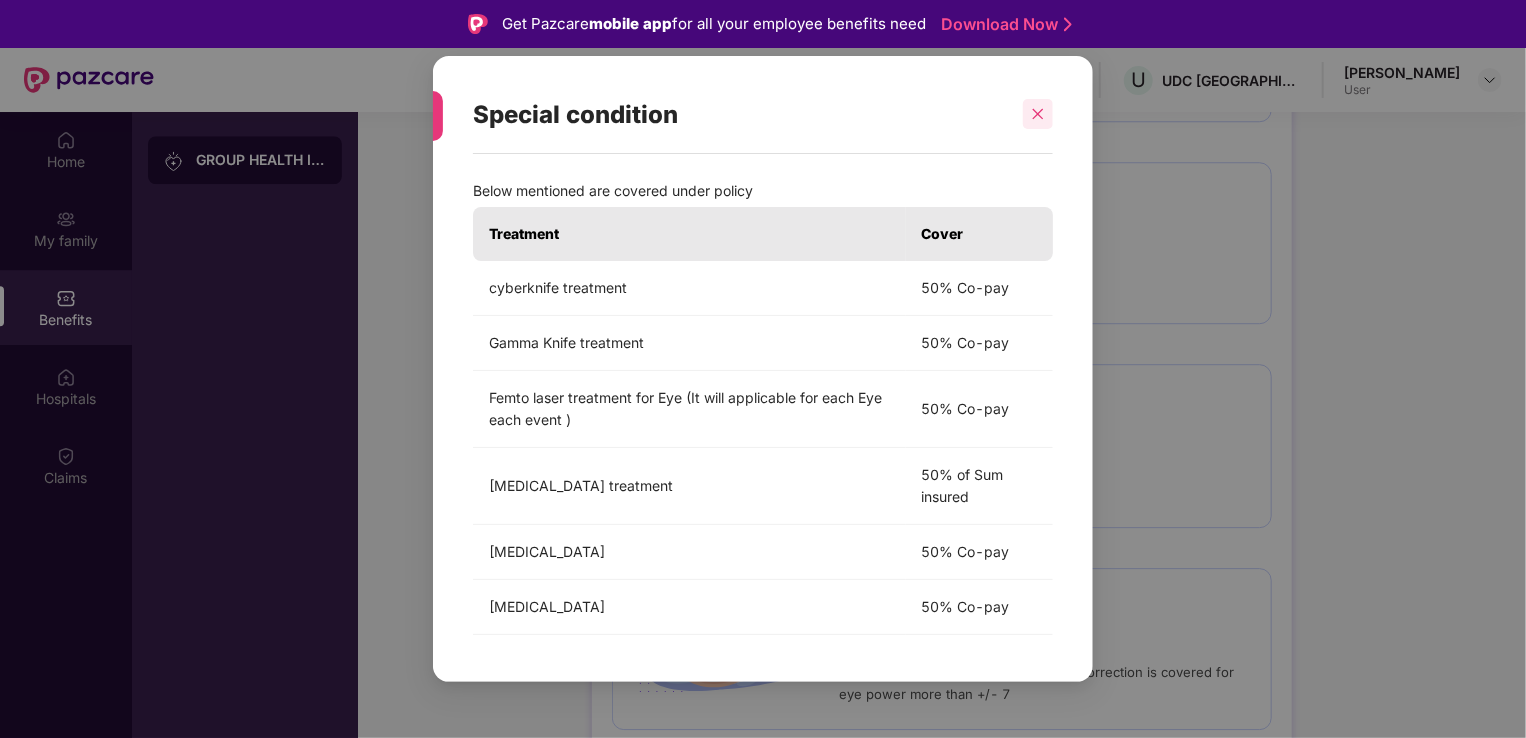 click at bounding box center [1038, 114] 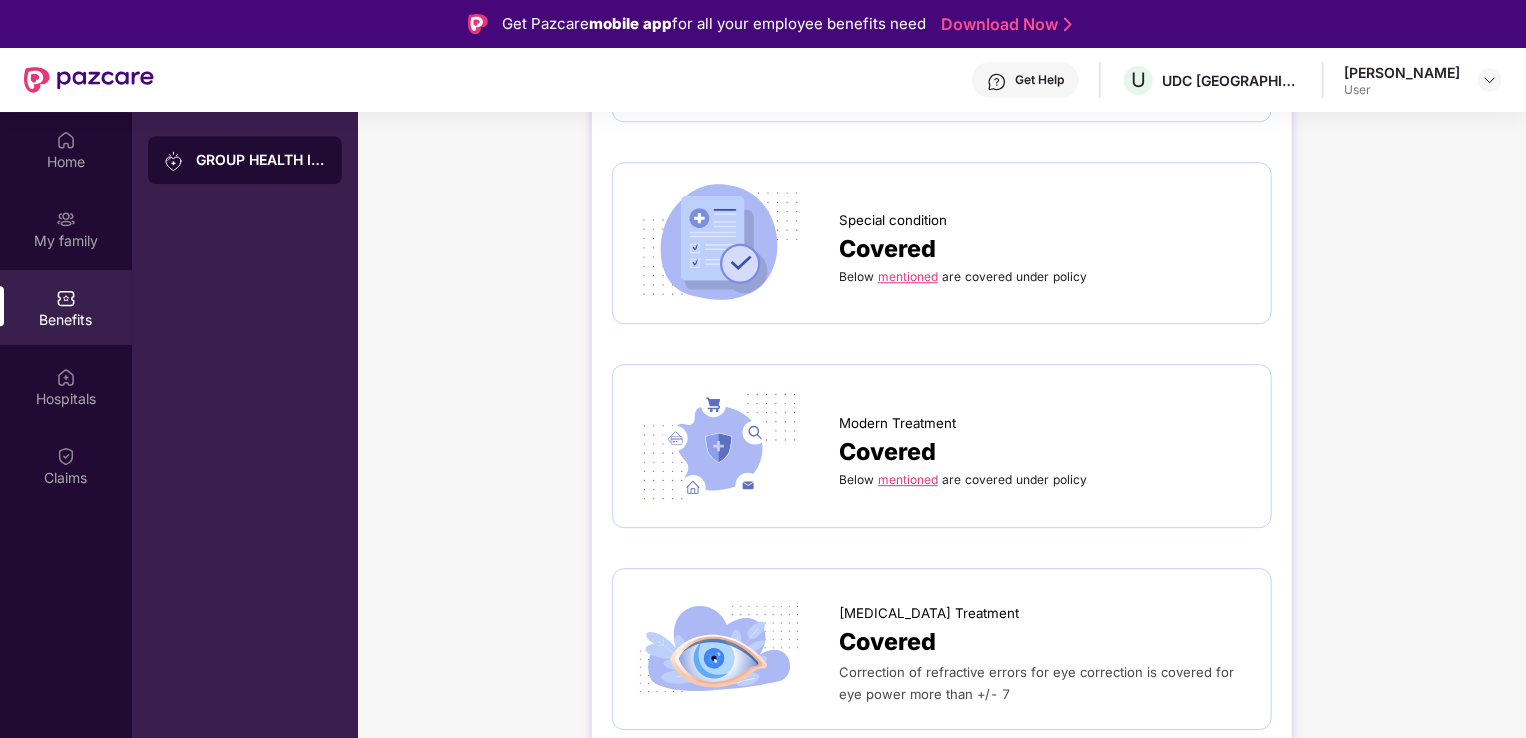 scroll, scrollTop: 2943, scrollLeft: 0, axis: vertical 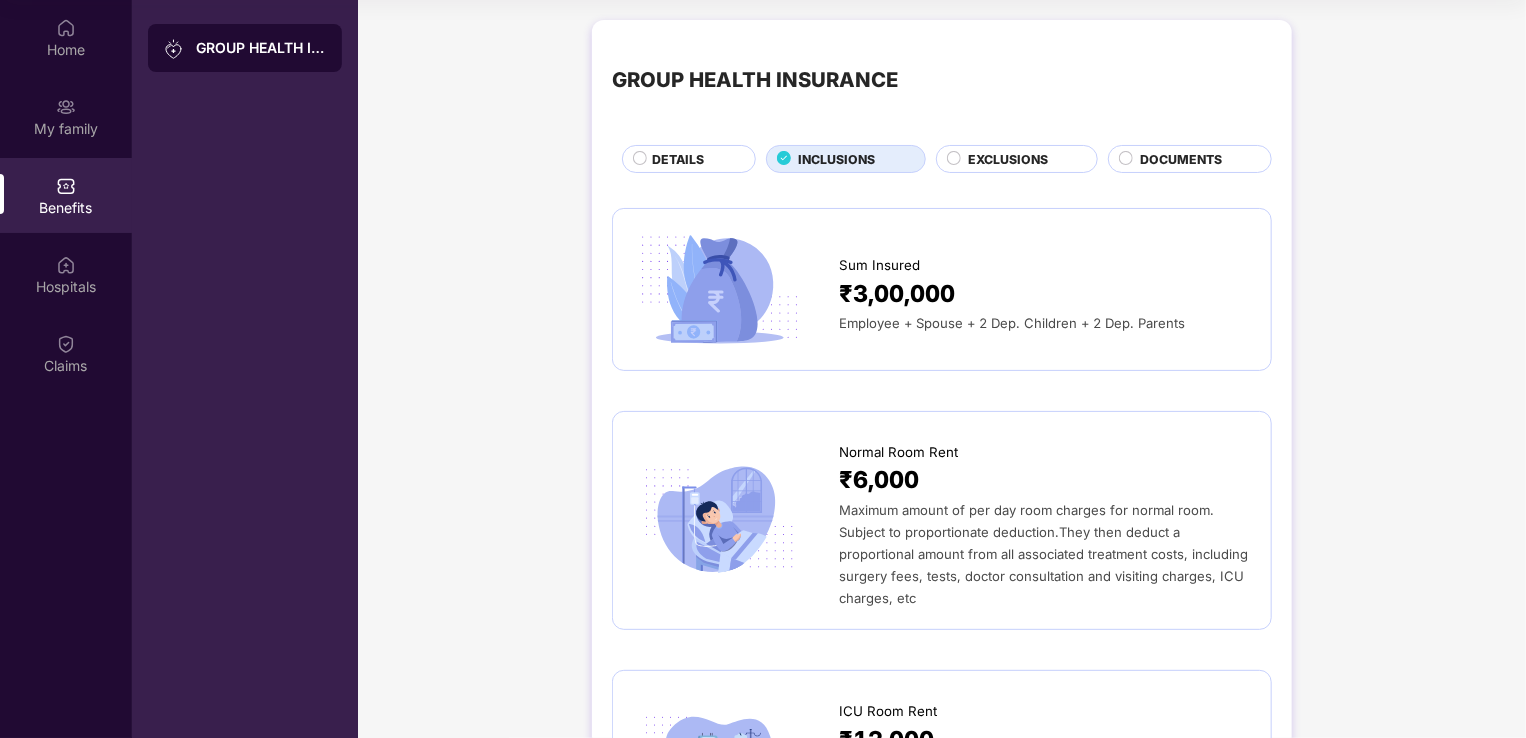 click on "EXCLUSIONS" at bounding box center [1008, 159] 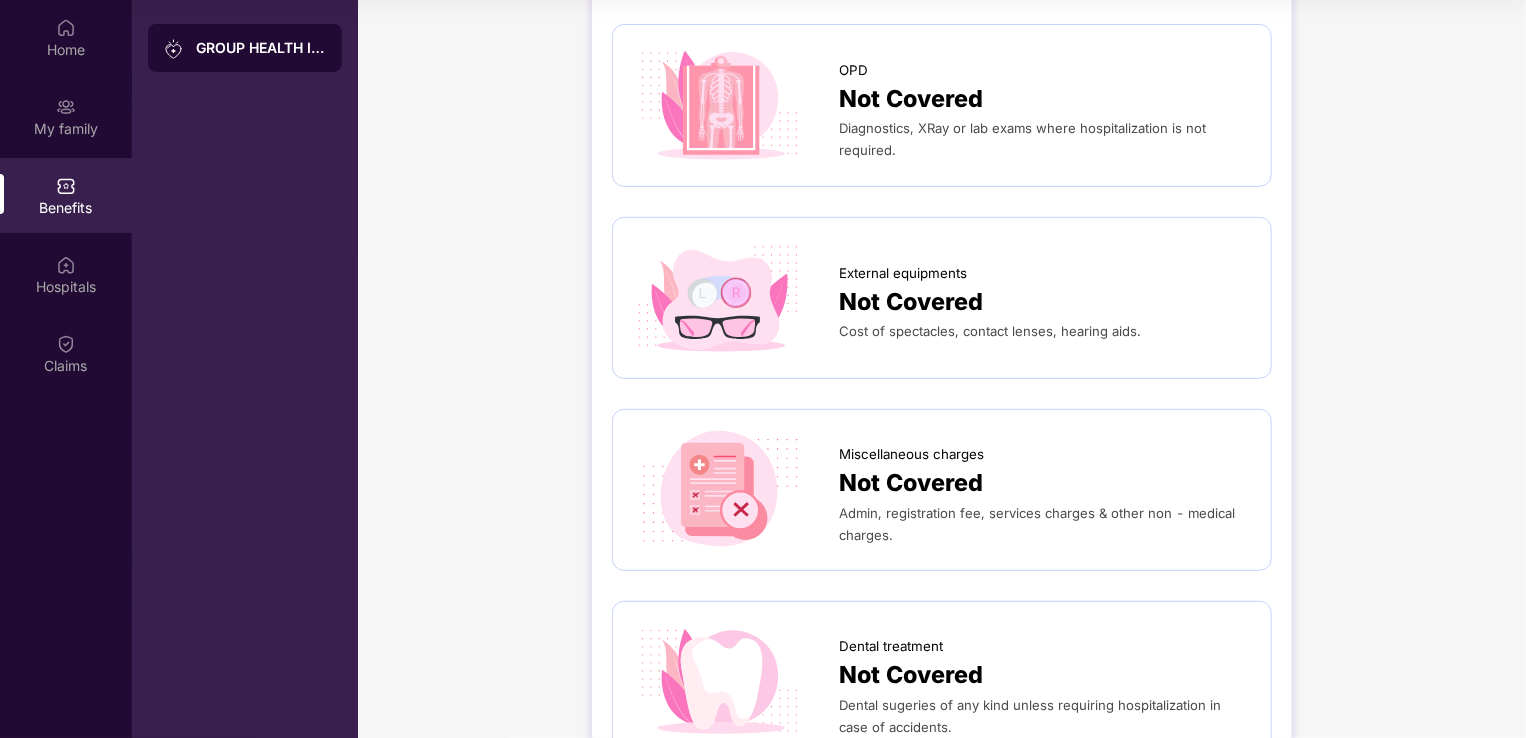 scroll, scrollTop: 0, scrollLeft: 0, axis: both 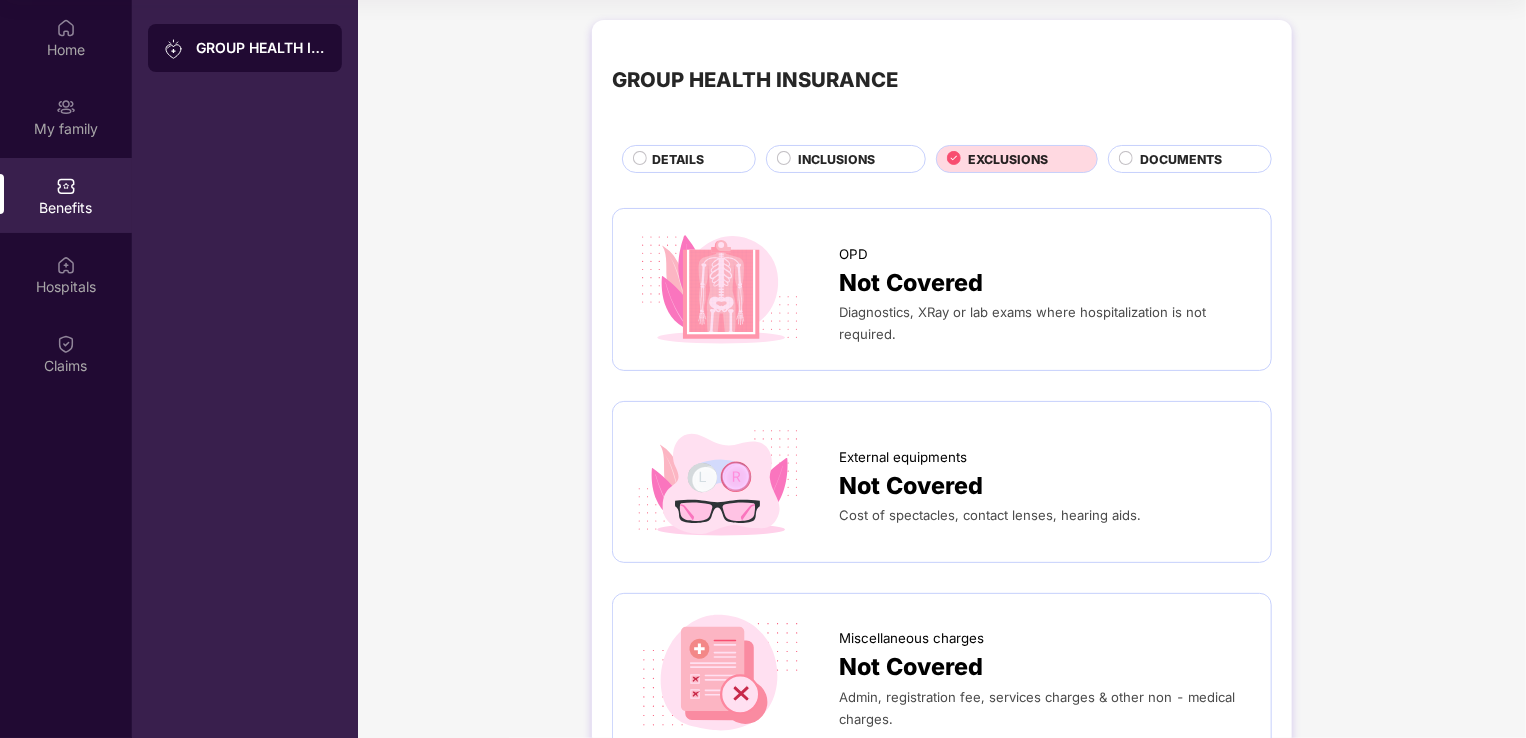 click on "DOCUMENTS" at bounding box center [1196, 161] 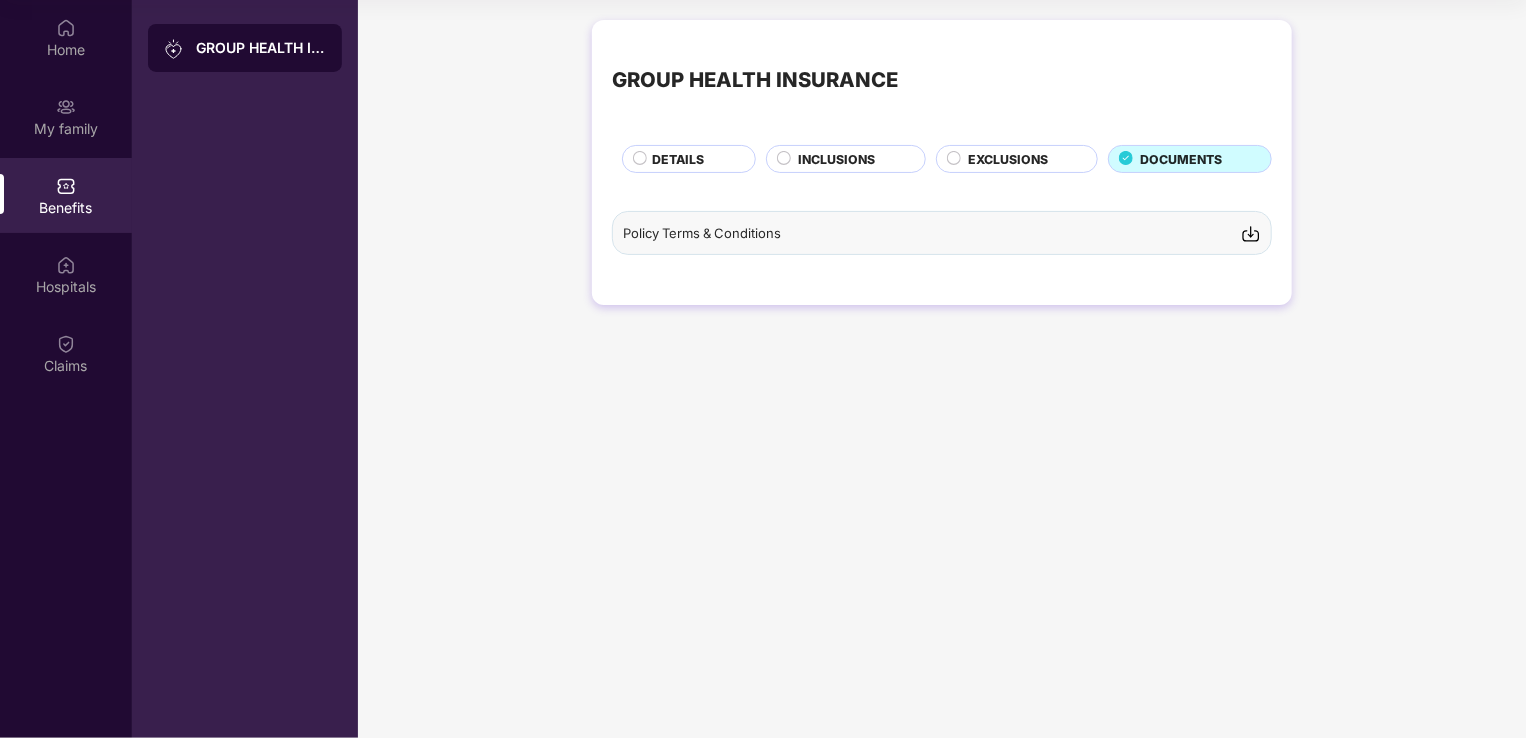 click on "Policy Terms & Conditions" at bounding box center [702, 233] 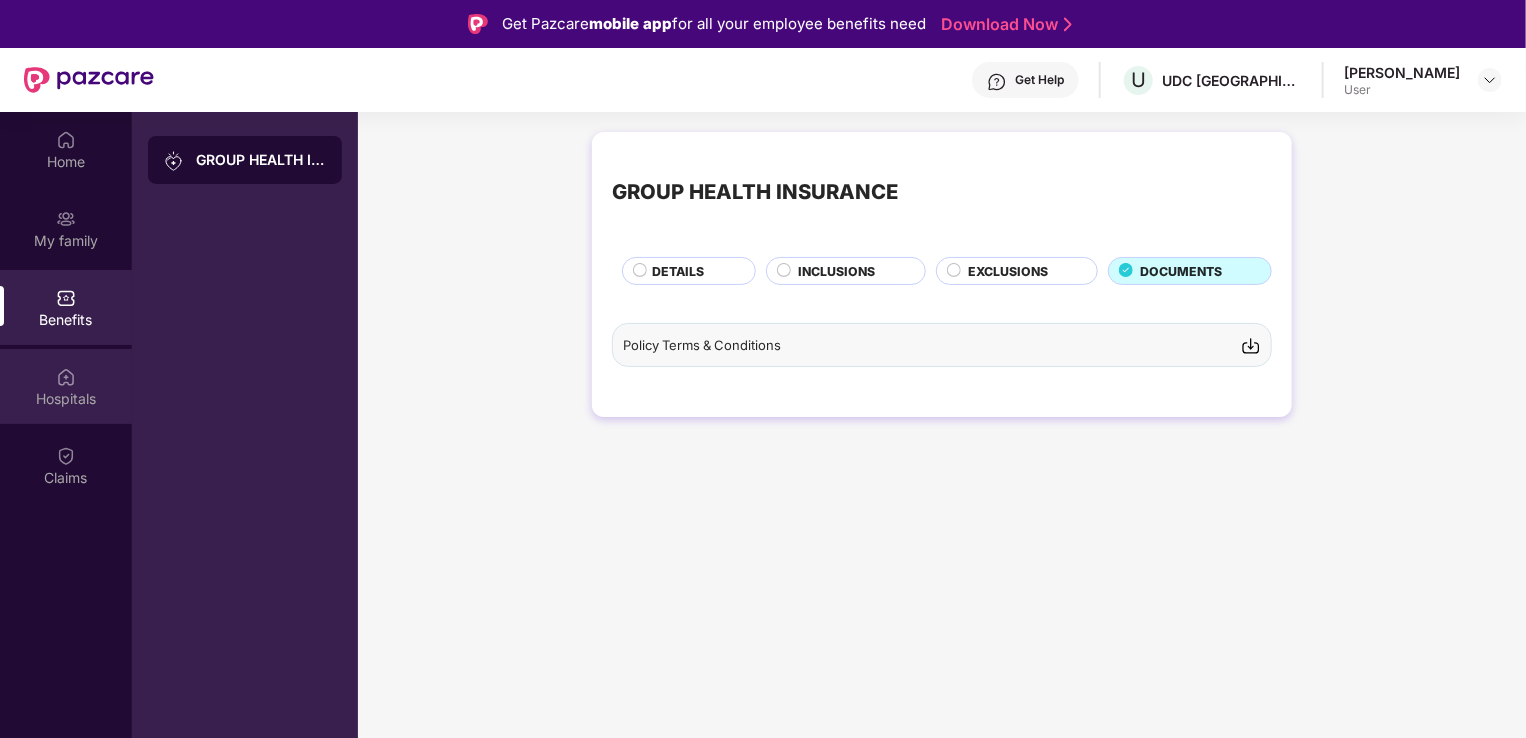 click on "Hospitals" at bounding box center (66, 399) 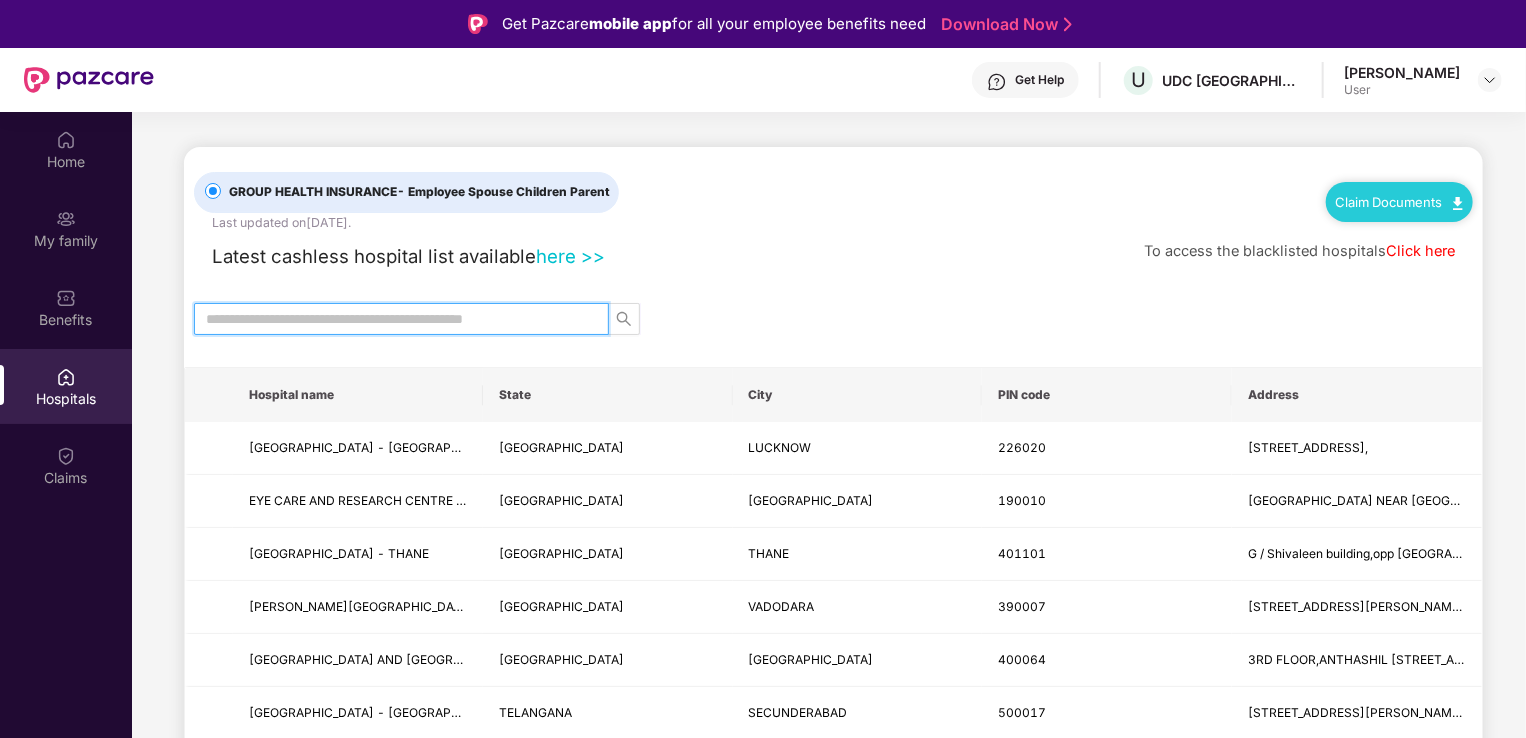 click at bounding box center (393, 319) 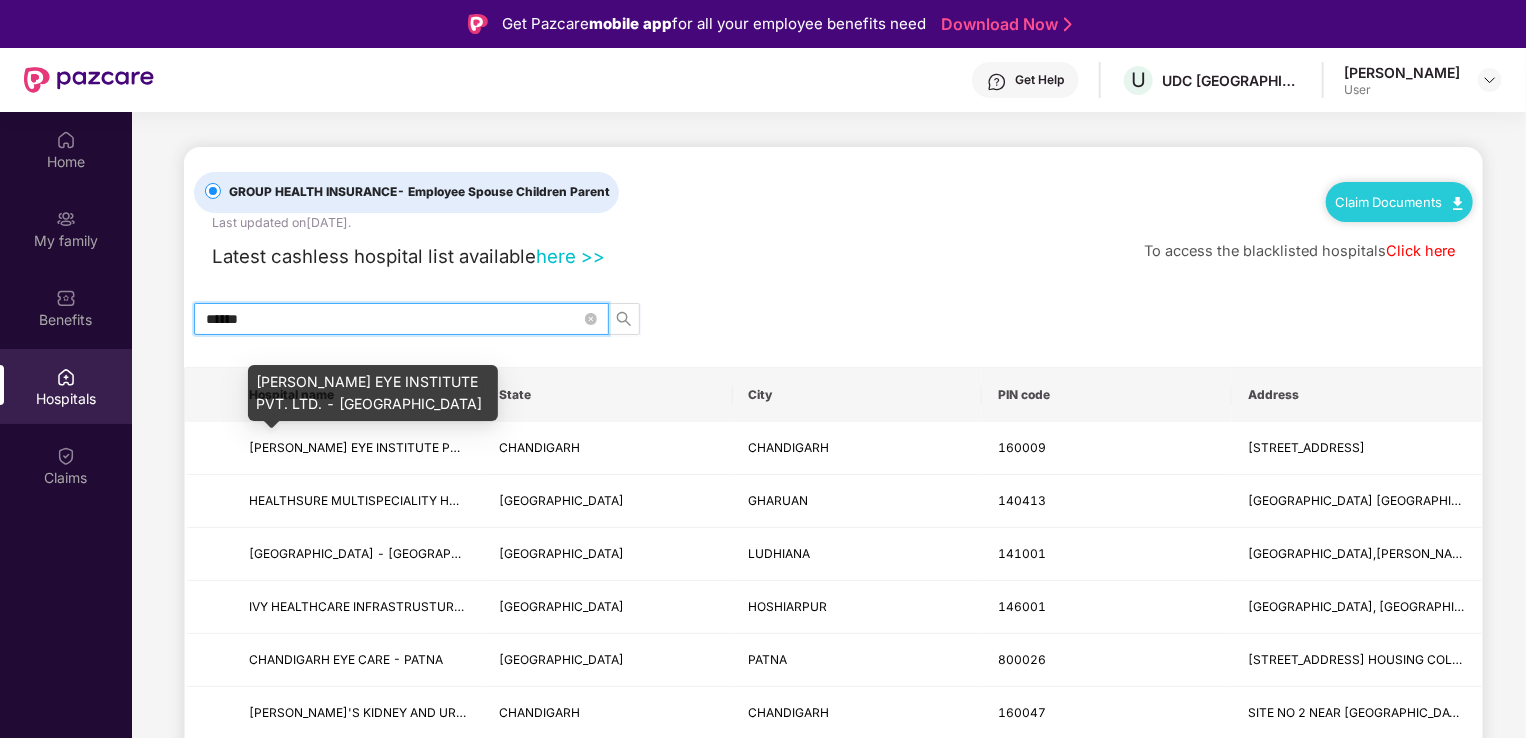 type on "******" 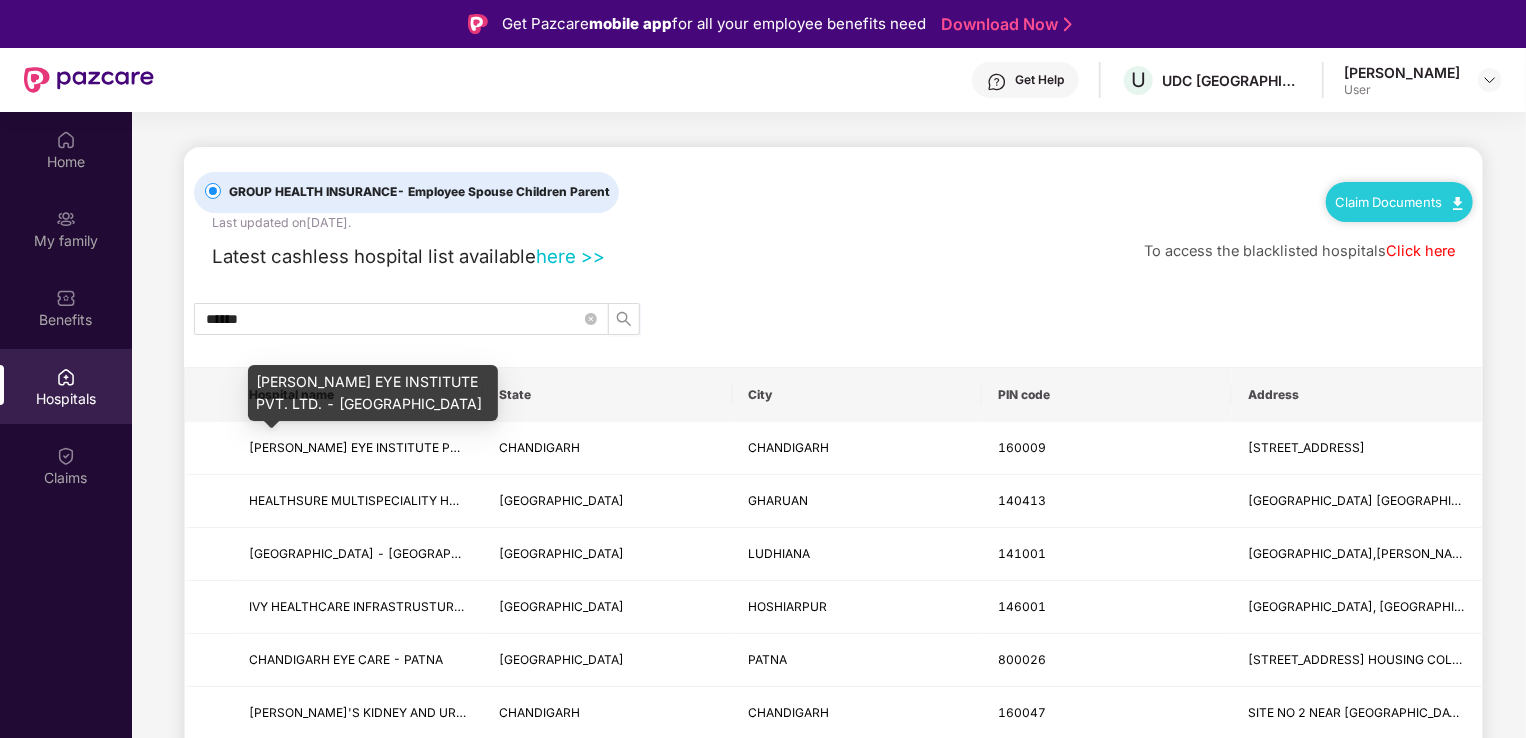 click on "[PERSON_NAME] EYE INSTITUTE PVT. LTD. - [GEOGRAPHIC_DATA]" at bounding box center (373, 393) 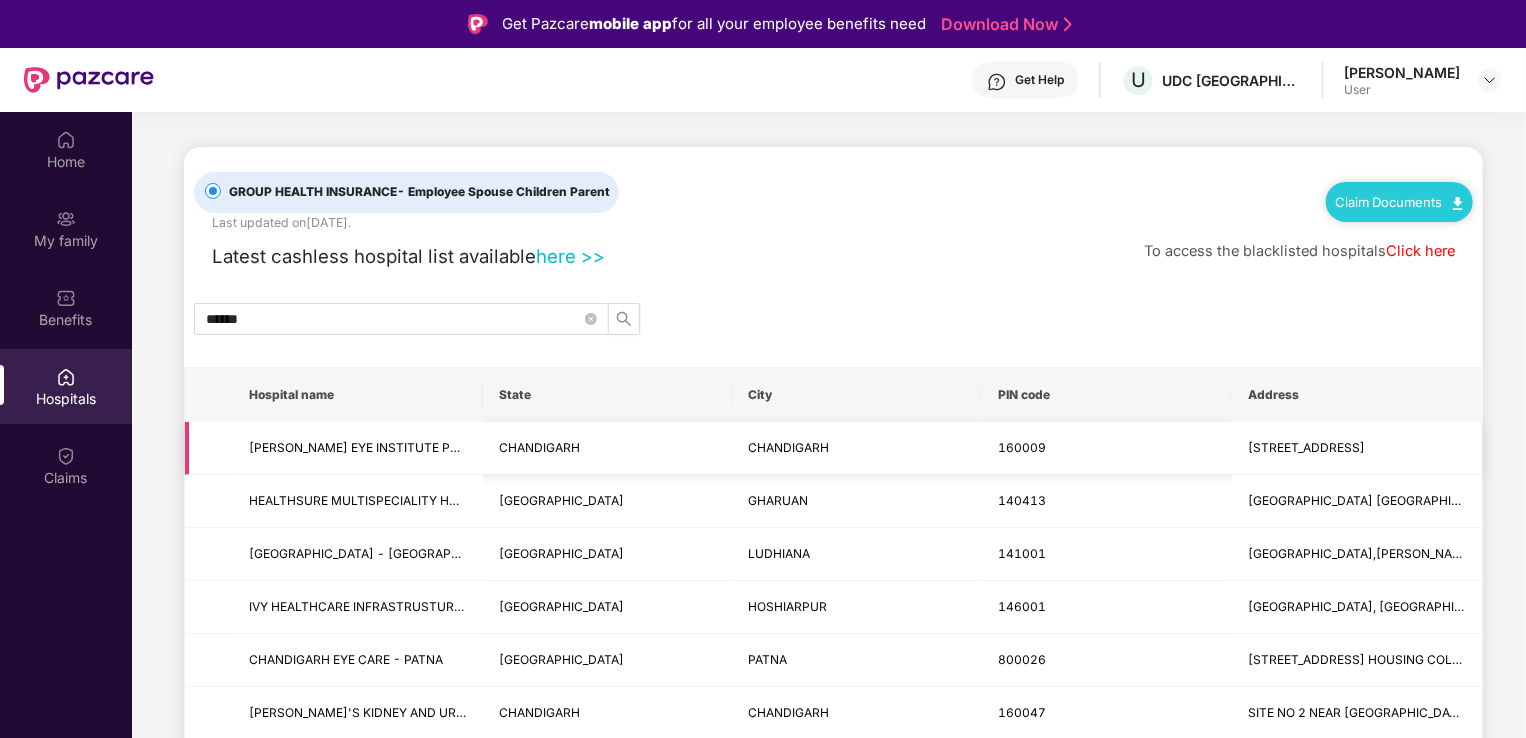 click on "[PERSON_NAME] EYE INSTITUTE PVT. LTD. - [GEOGRAPHIC_DATA]" at bounding box center [358, 448] 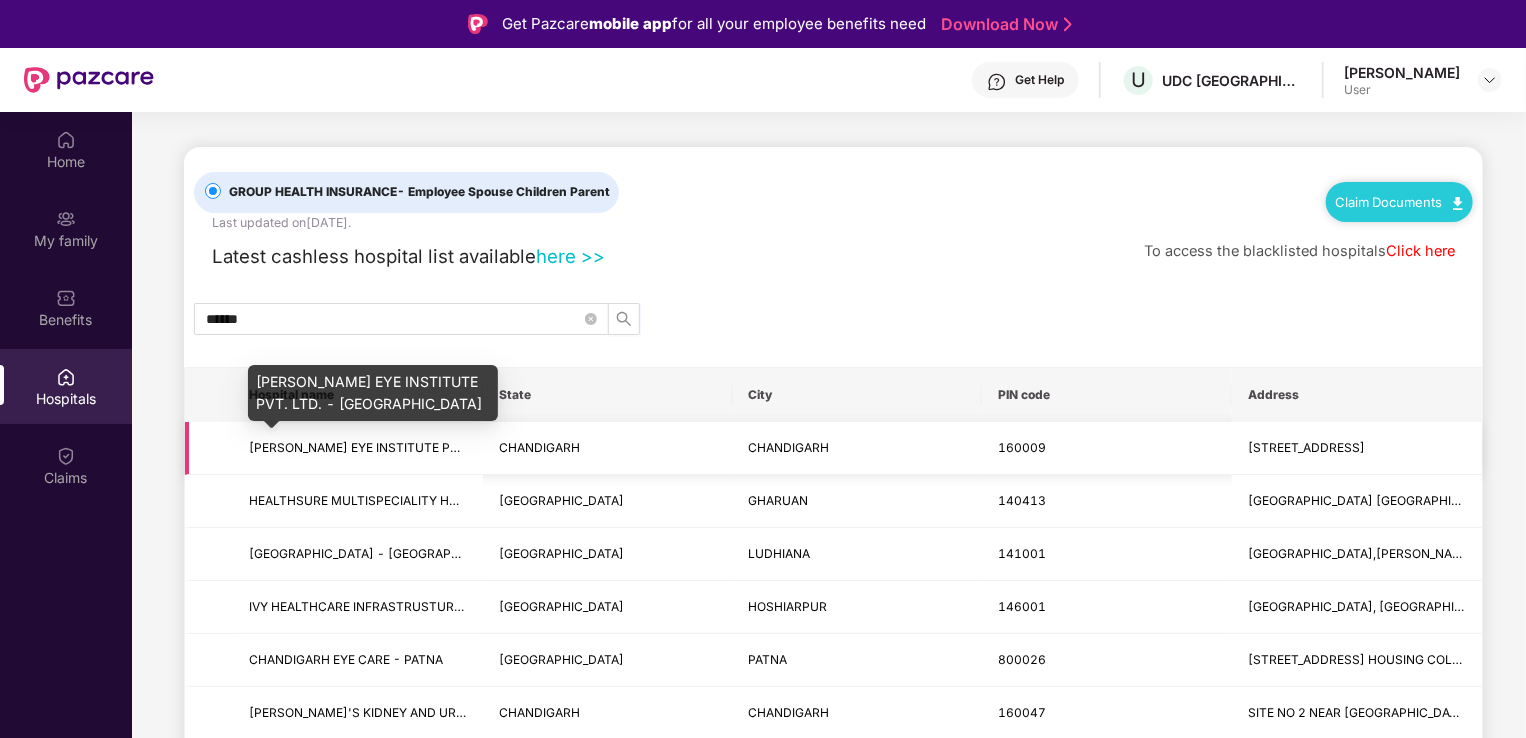 click on "[PERSON_NAME] EYE INSTITUTE PVT. LTD. - [GEOGRAPHIC_DATA]" at bounding box center (443, 447) 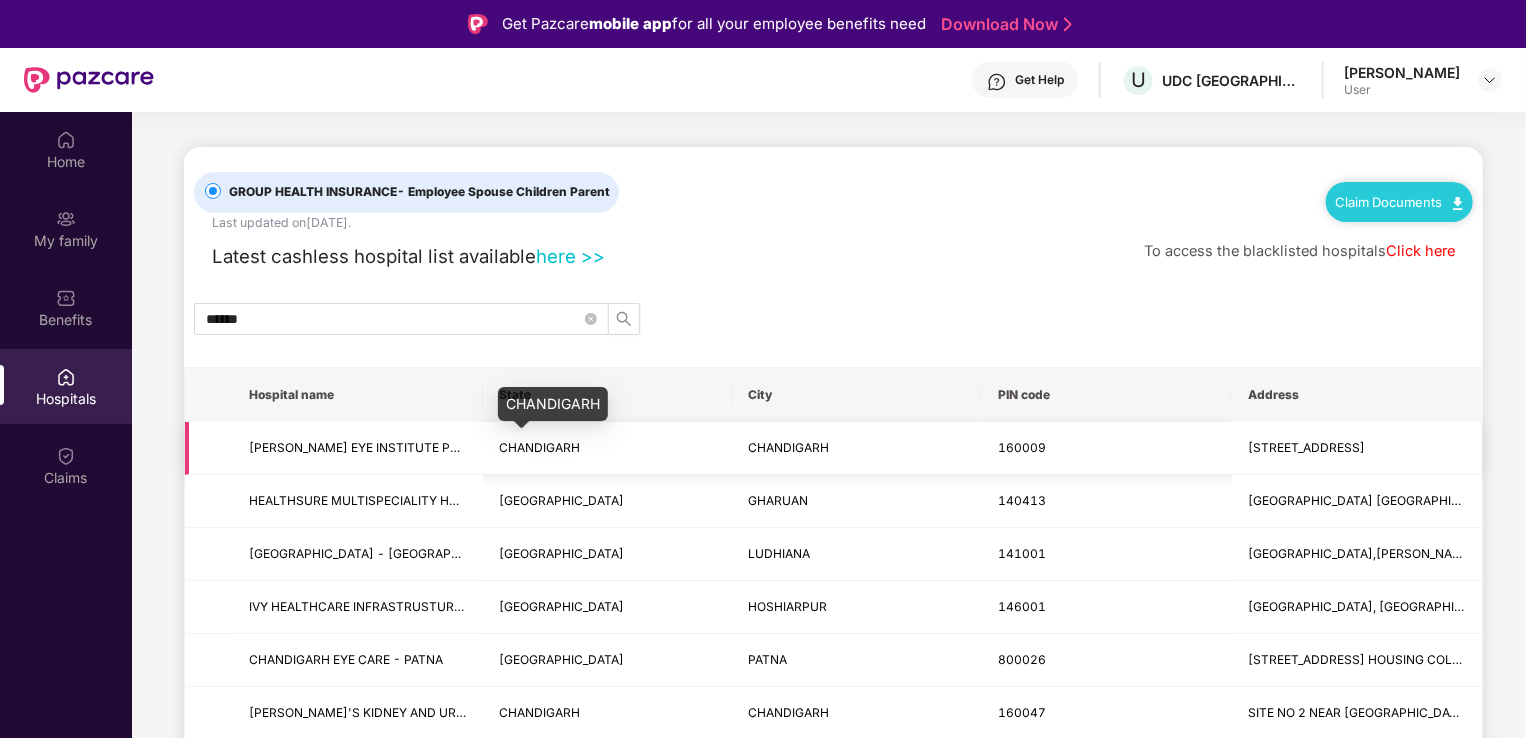 click on "CHANDIGARH" at bounding box center (539, 447) 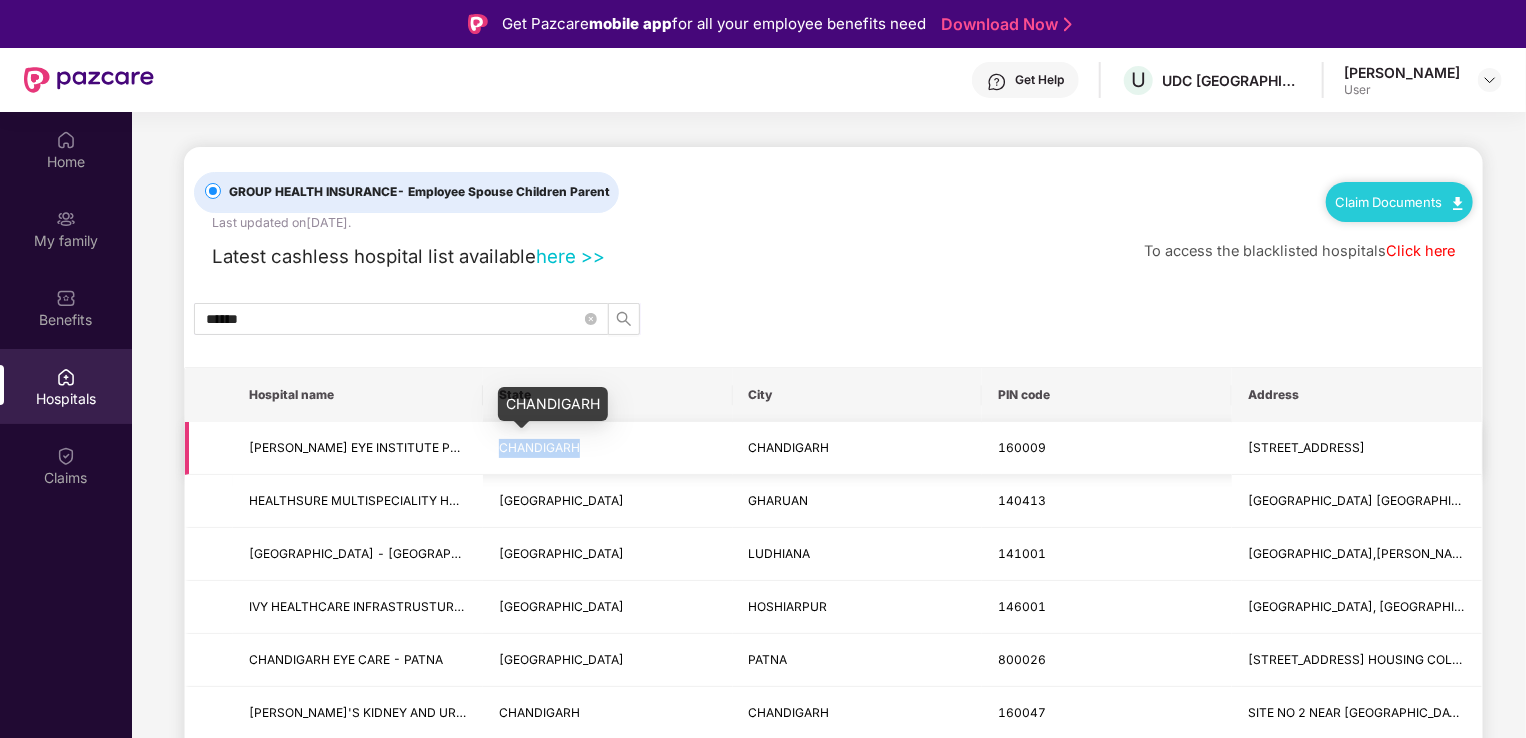 click on "CHANDIGARH" at bounding box center (539, 447) 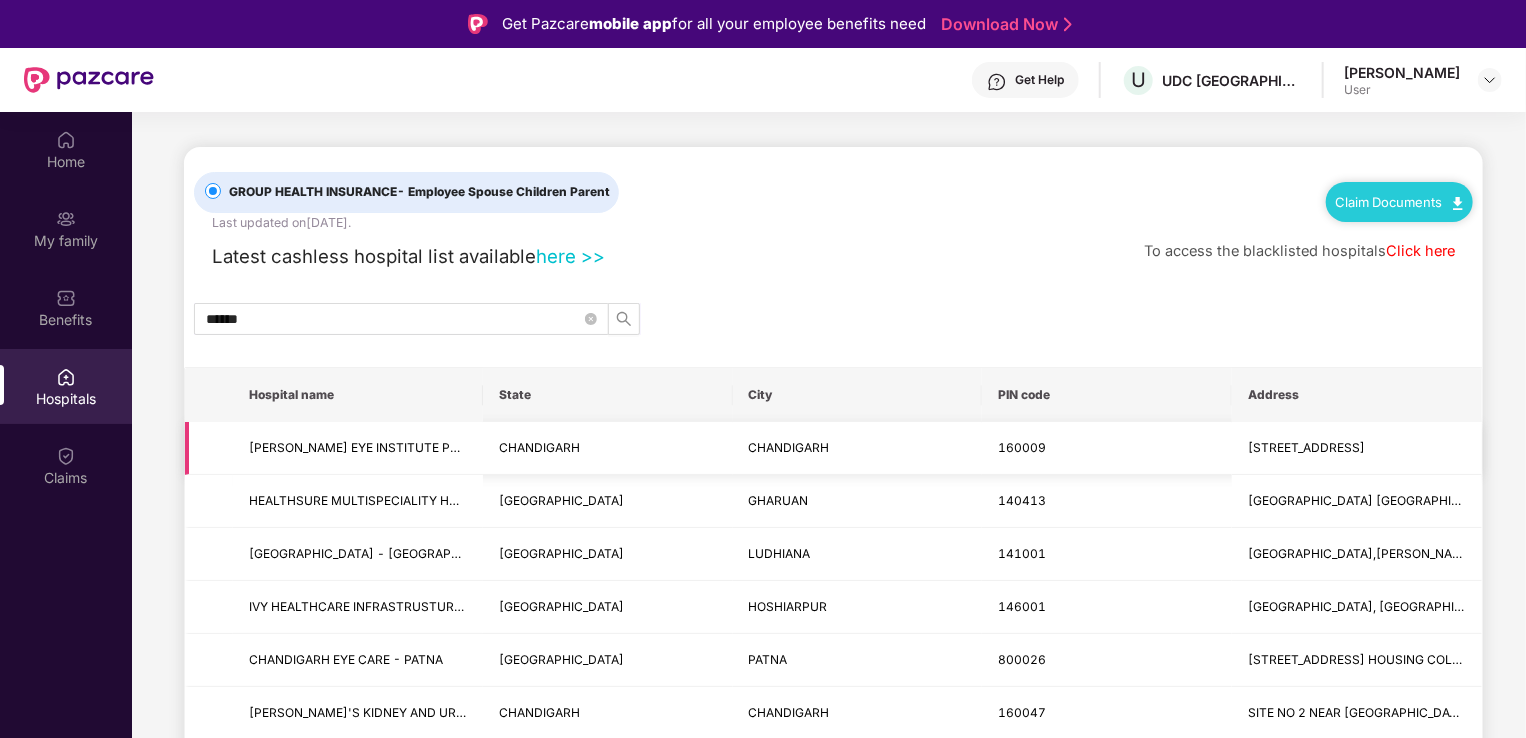 click on "160009" at bounding box center (1107, 448) 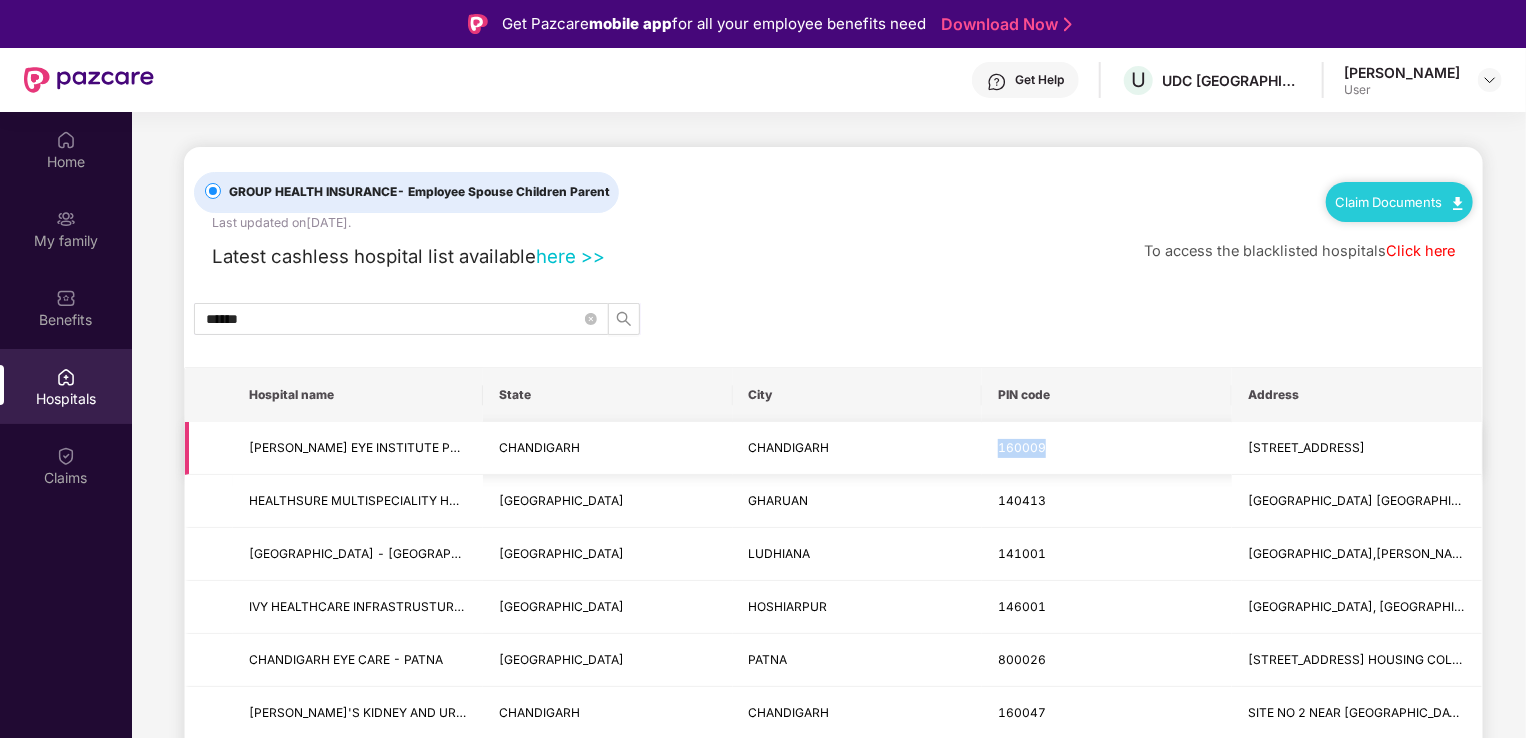 click on "160009" at bounding box center [1107, 448] 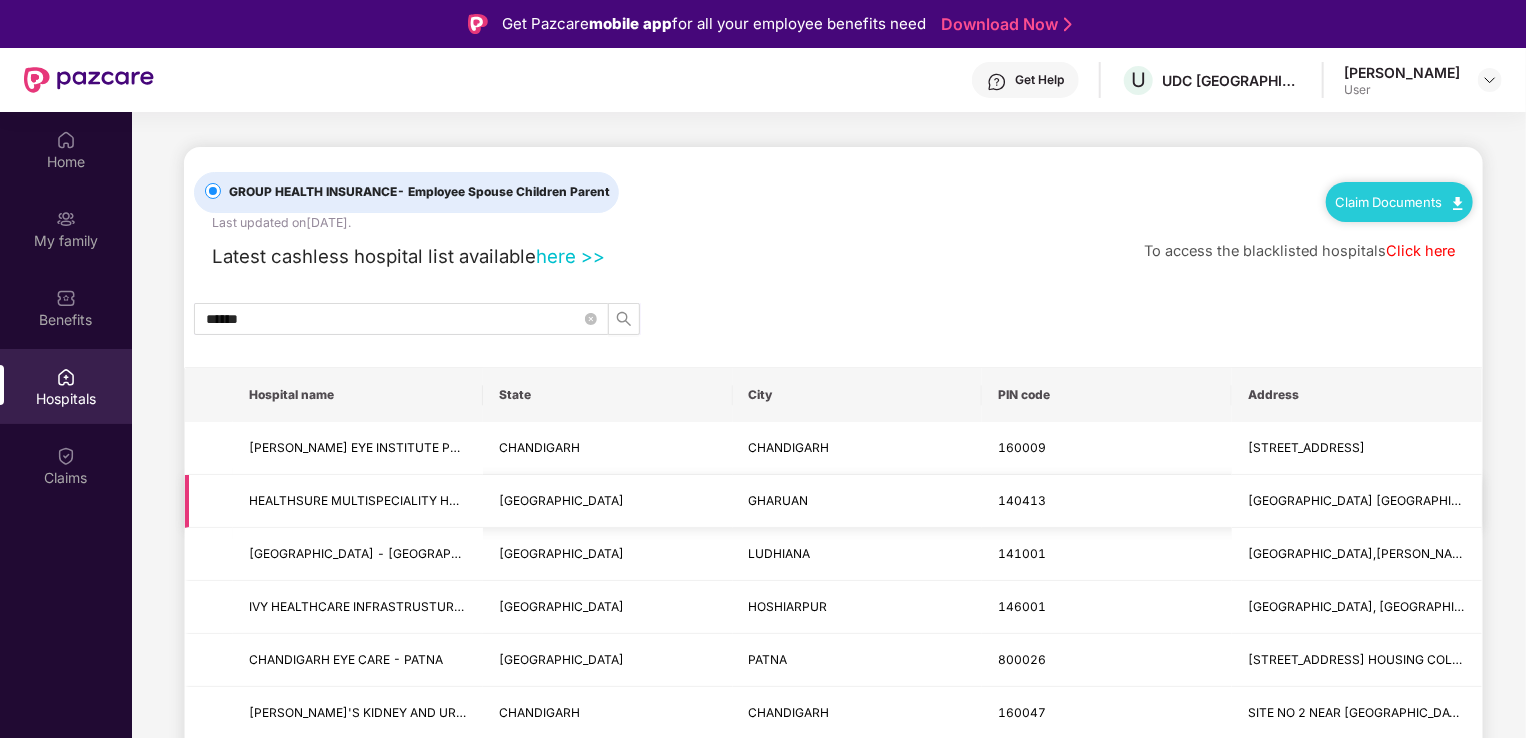 click on "[GEOGRAPHIC_DATA]" at bounding box center [608, 501] 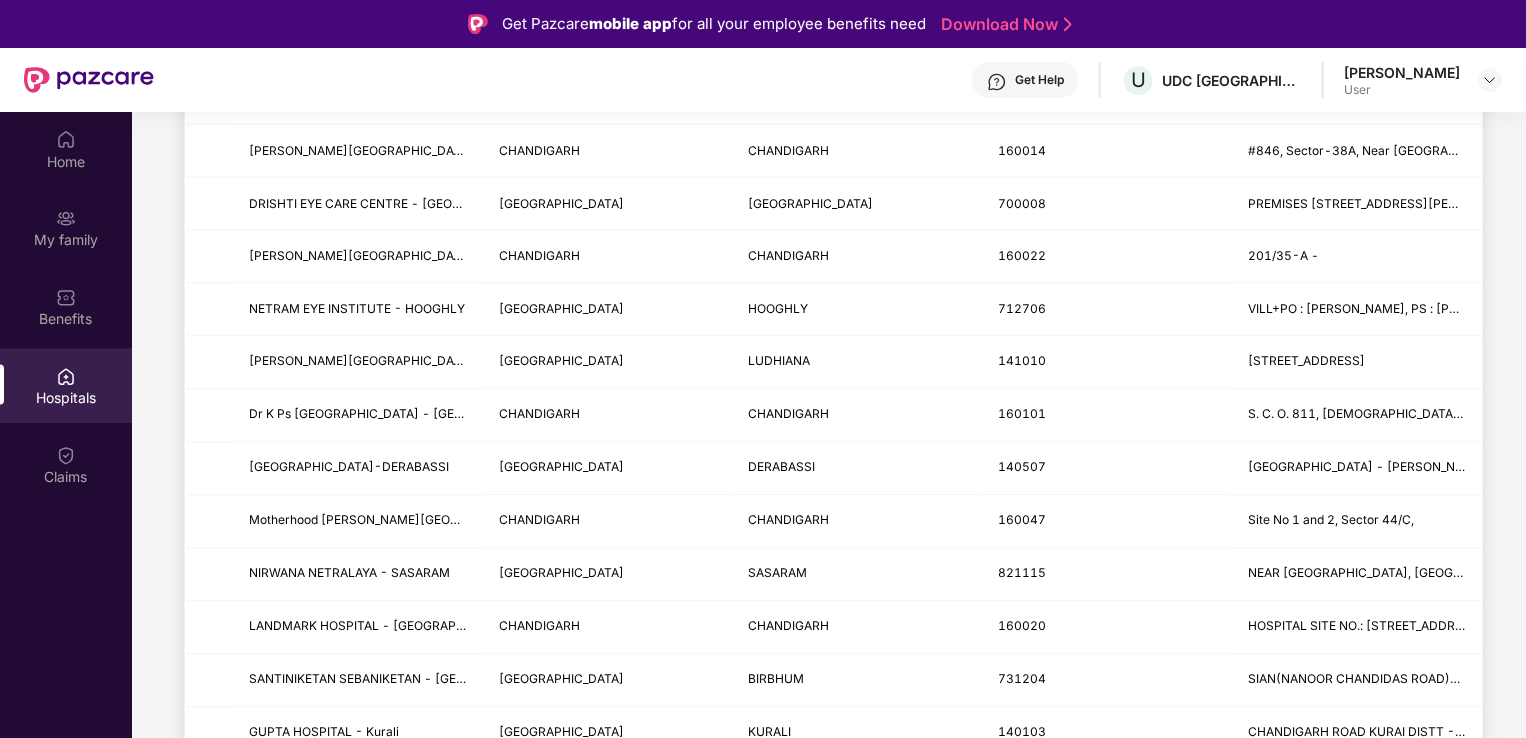 scroll, scrollTop: 2334, scrollLeft: 0, axis: vertical 